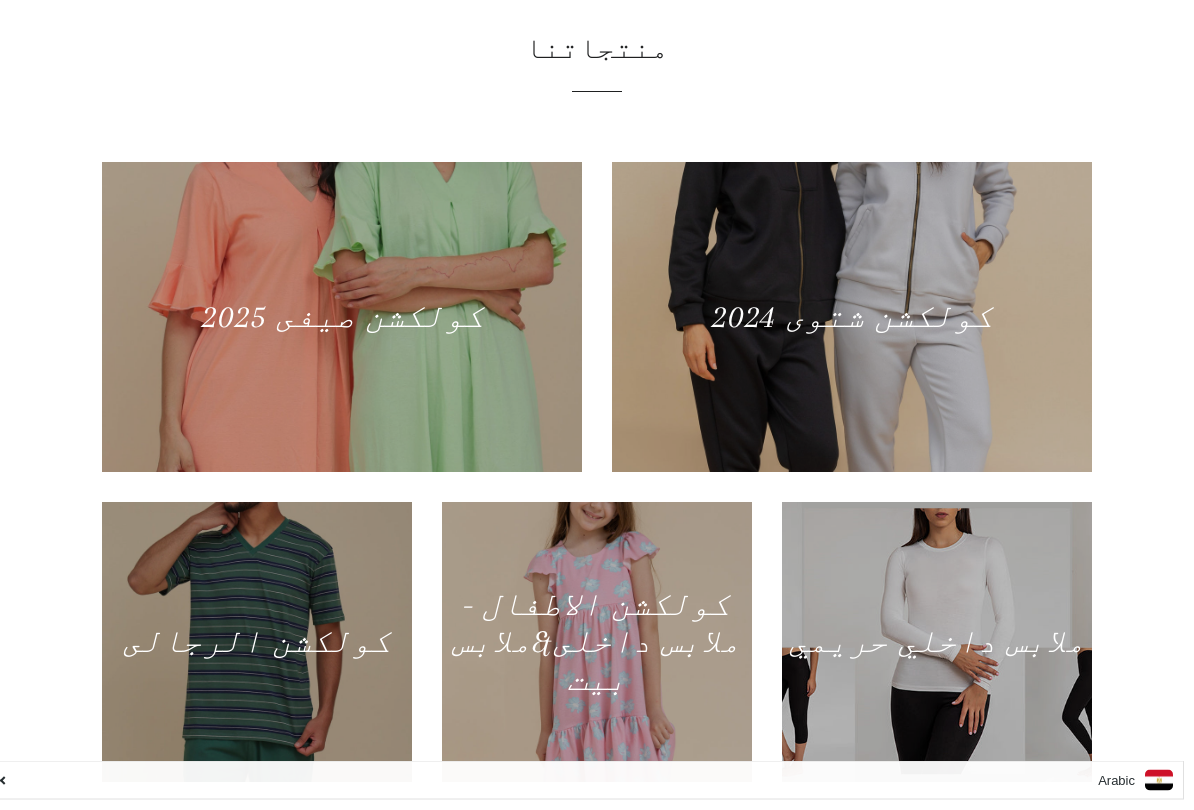 scroll, scrollTop: 871, scrollLeft: 0, axis: vertical 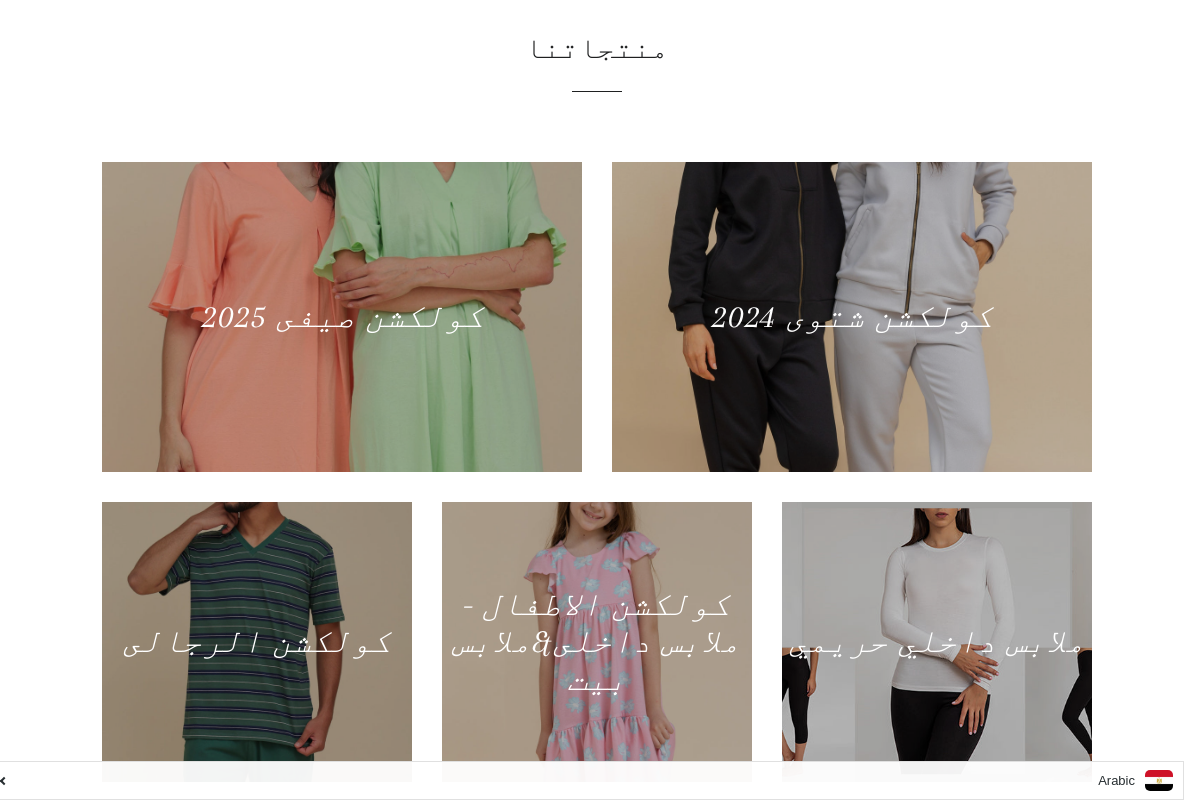 click at bounding box center [342, 317] 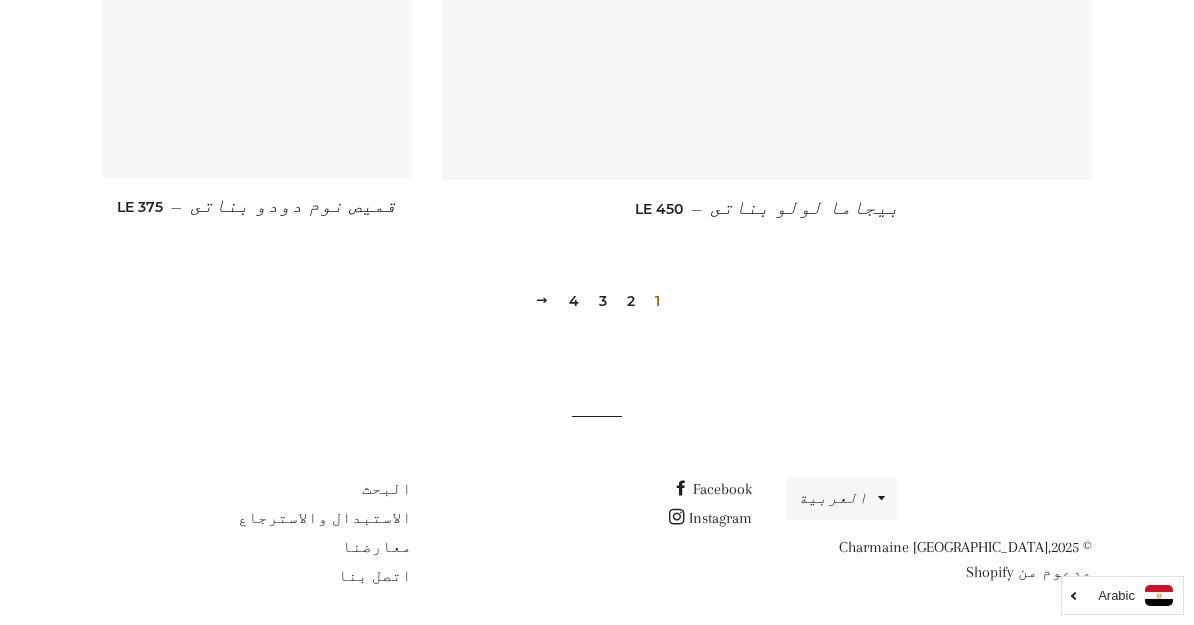scroll, scrollTop: 2913, scrollLeft: 0, axis: vertical 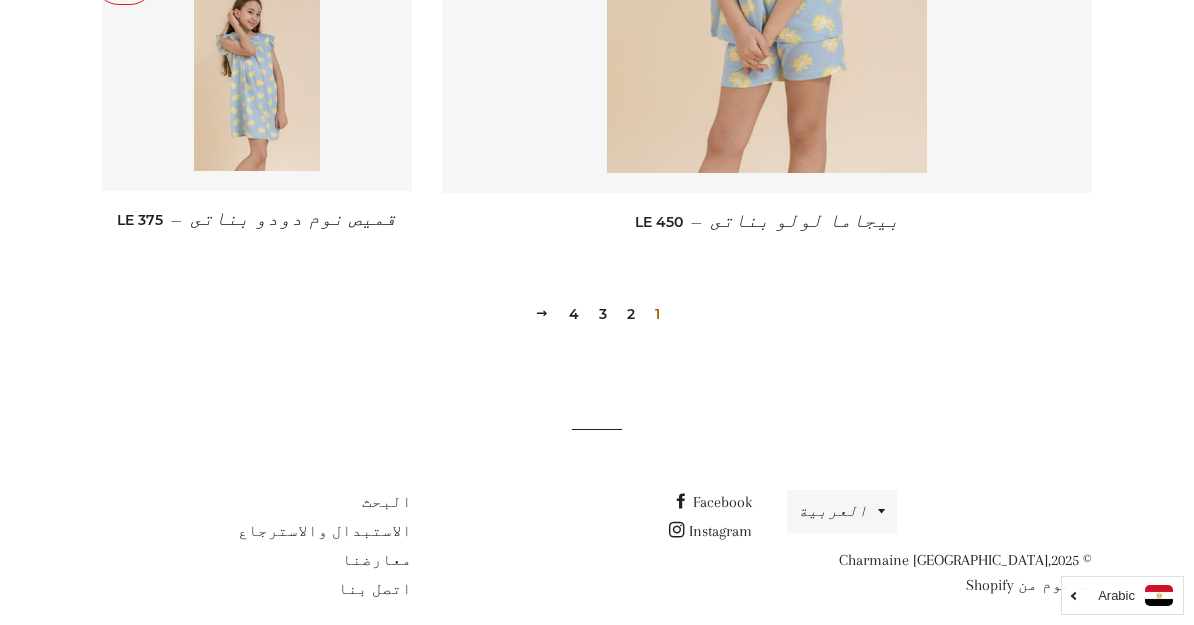 click on "2" at bounding box center [631, 314] 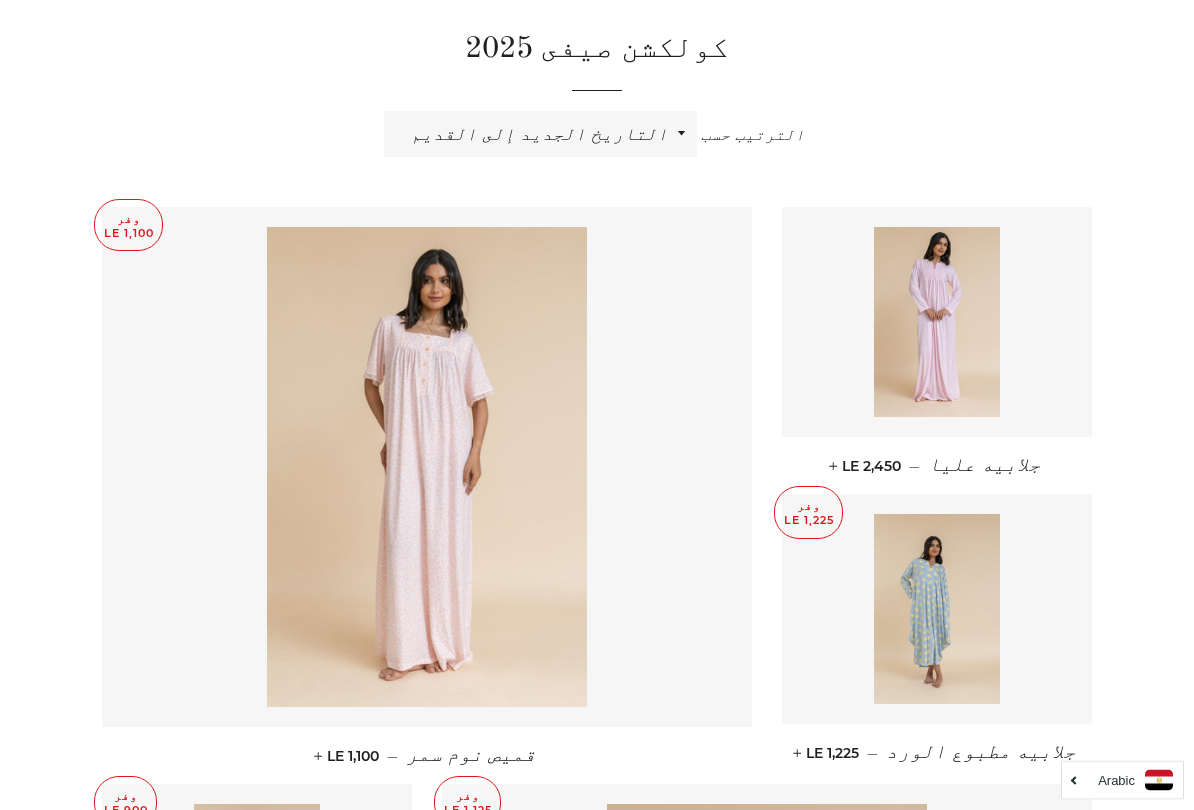 scroll, scrollTop: 648, scrollLeft: 0, axis: vertical 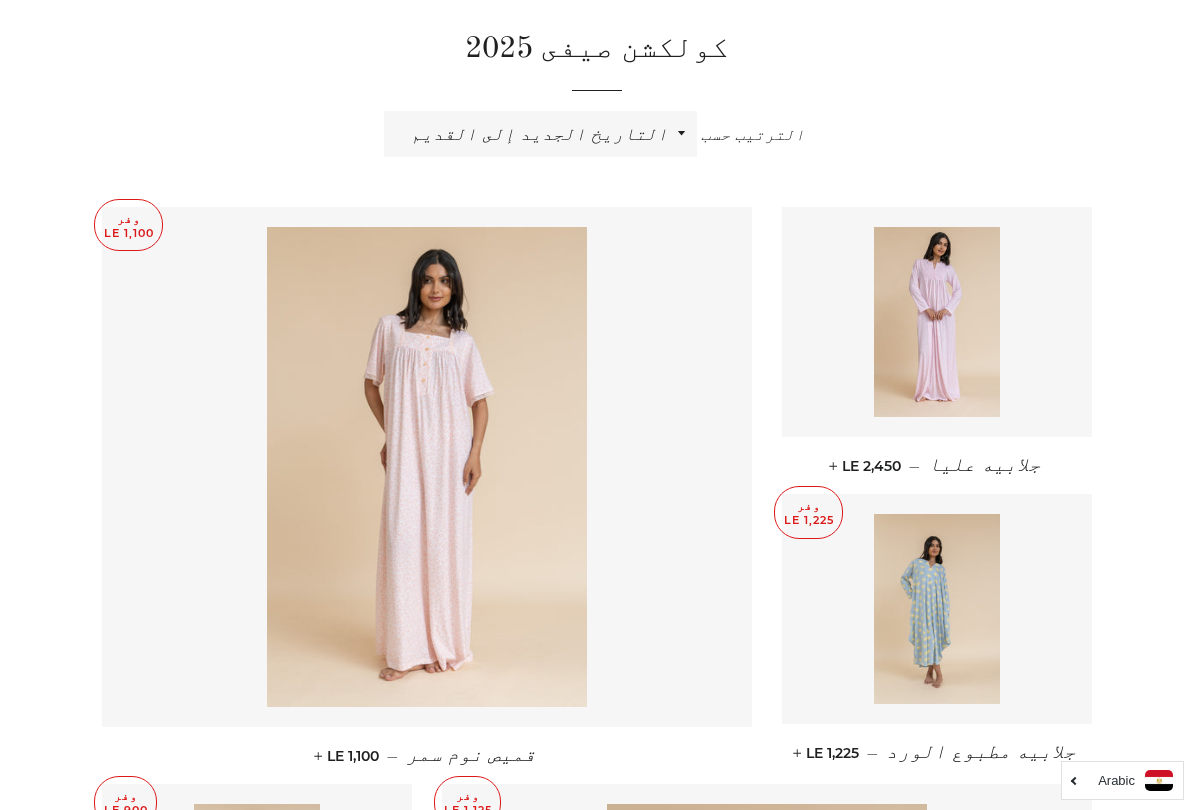 click at bounding box center [427, 467] 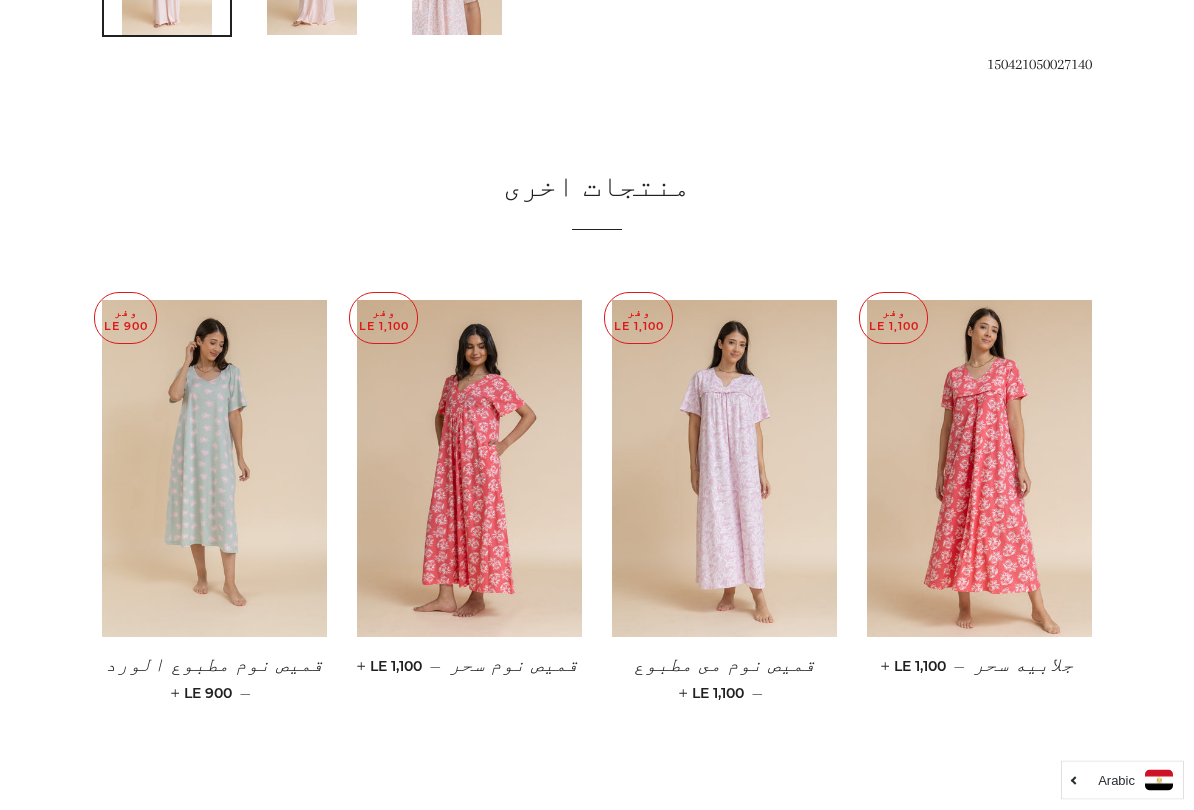 scroll, scrollTop: 1180, scrollLeft: 0, axis: vertical 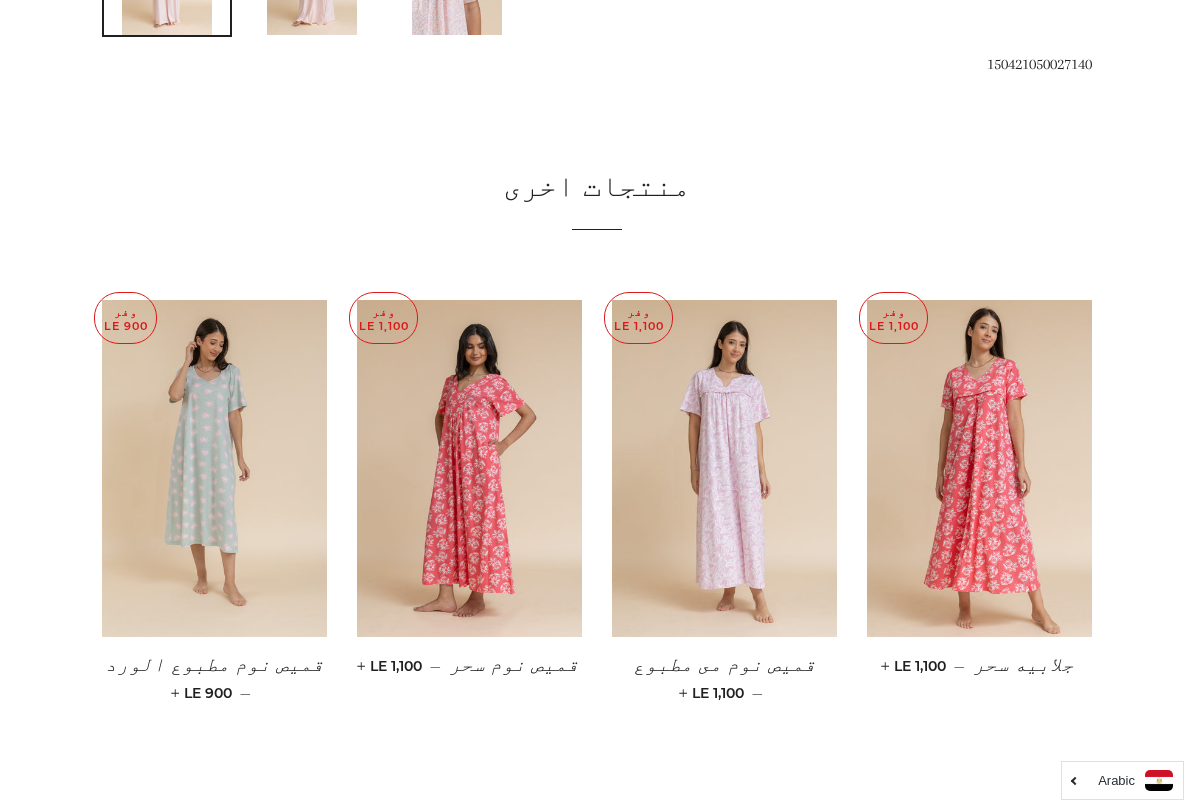 click at bounding box center [597, -85] 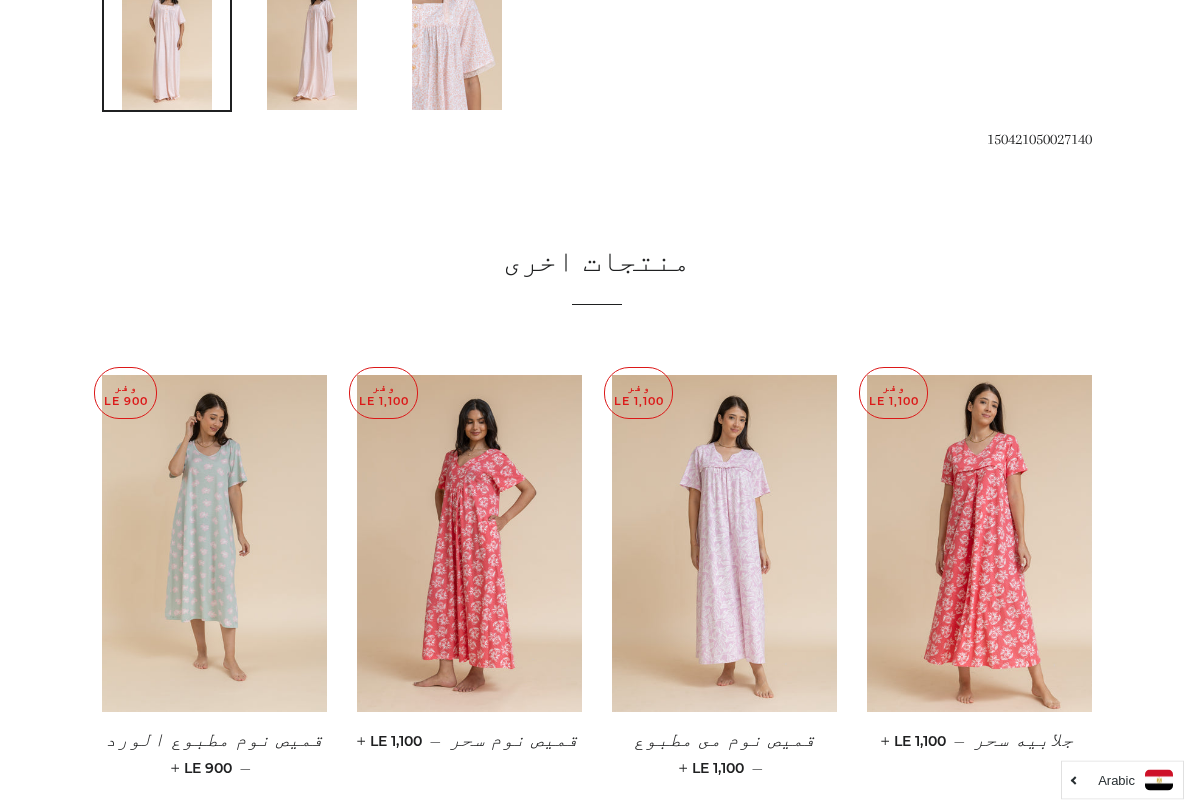scroll, scrollTop: 1113, scrollLeft: 0, axis: vertical 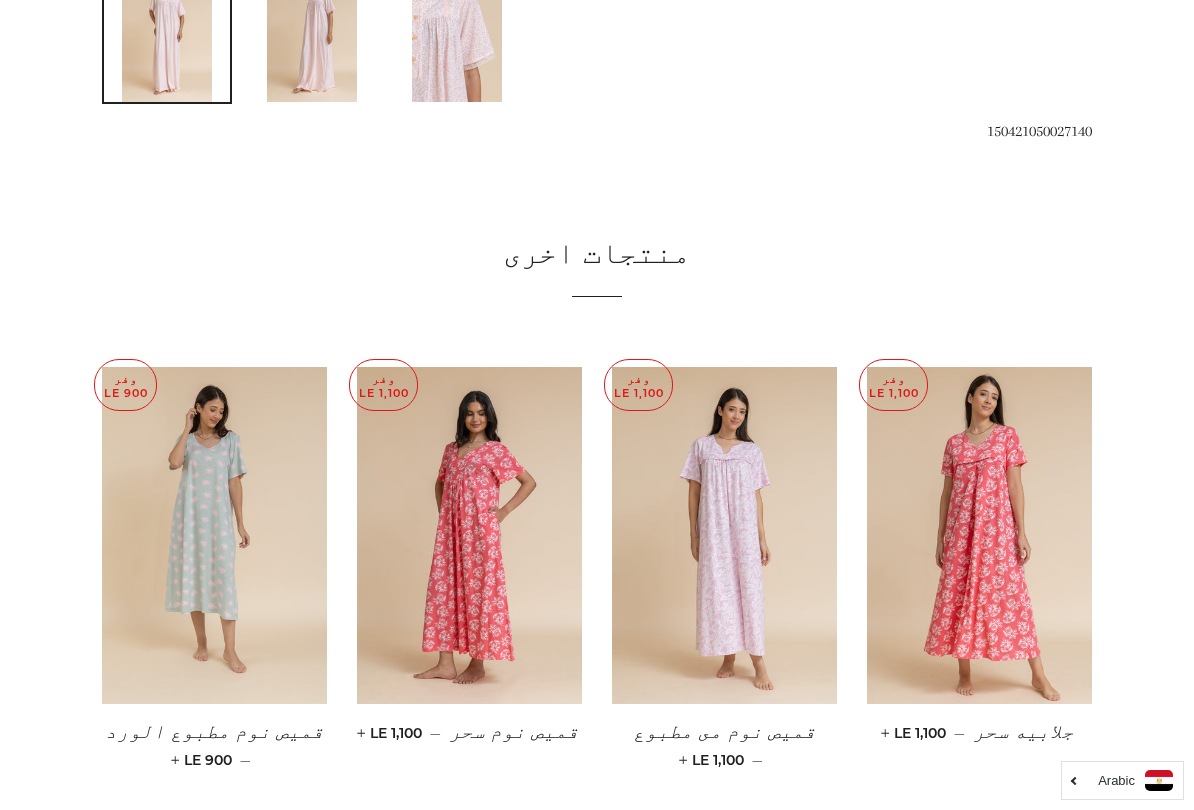 click at bounding box center [469, 536] 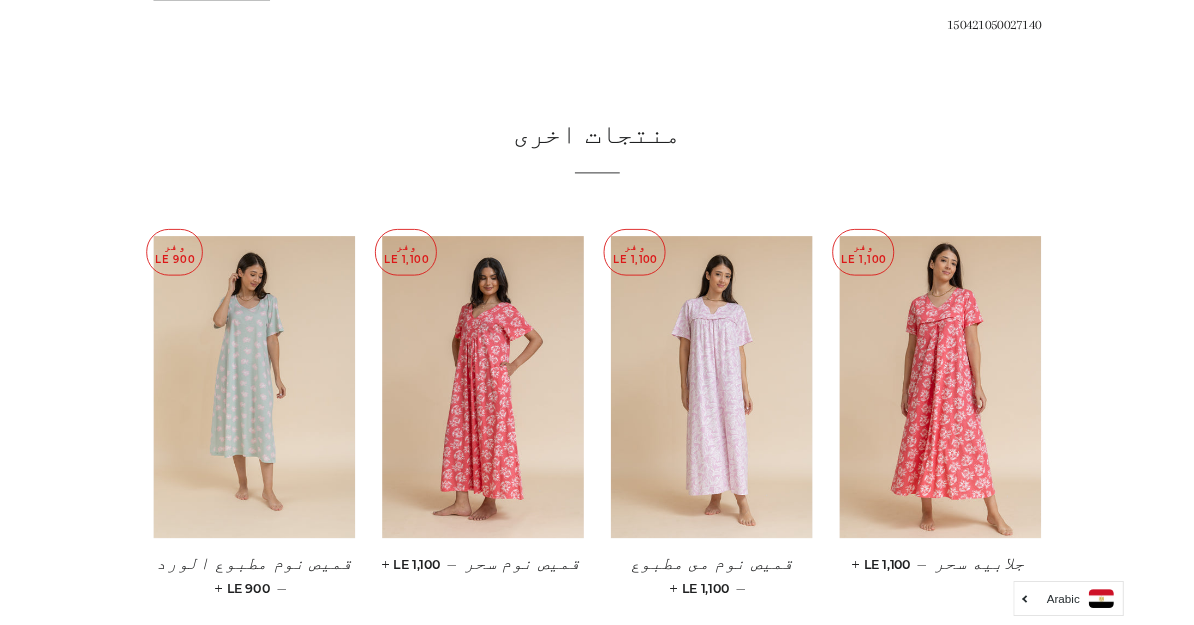 scroll, scrollTop: 1259, scrollLeft: 0, axis: vertical 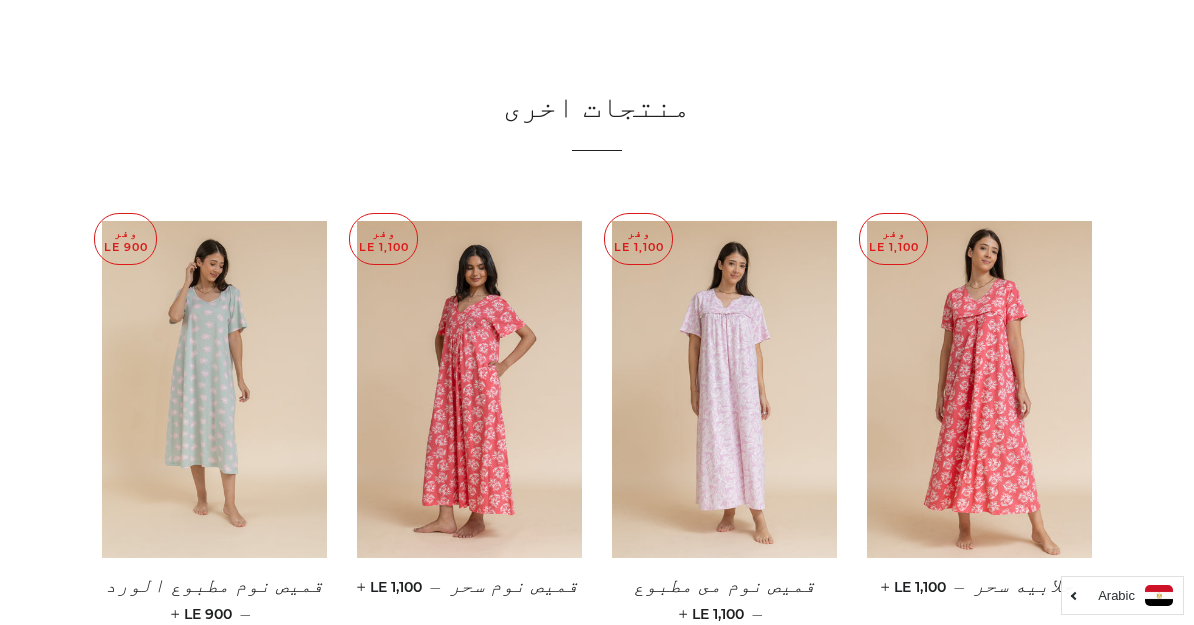 click at bounding box center [724, 390] 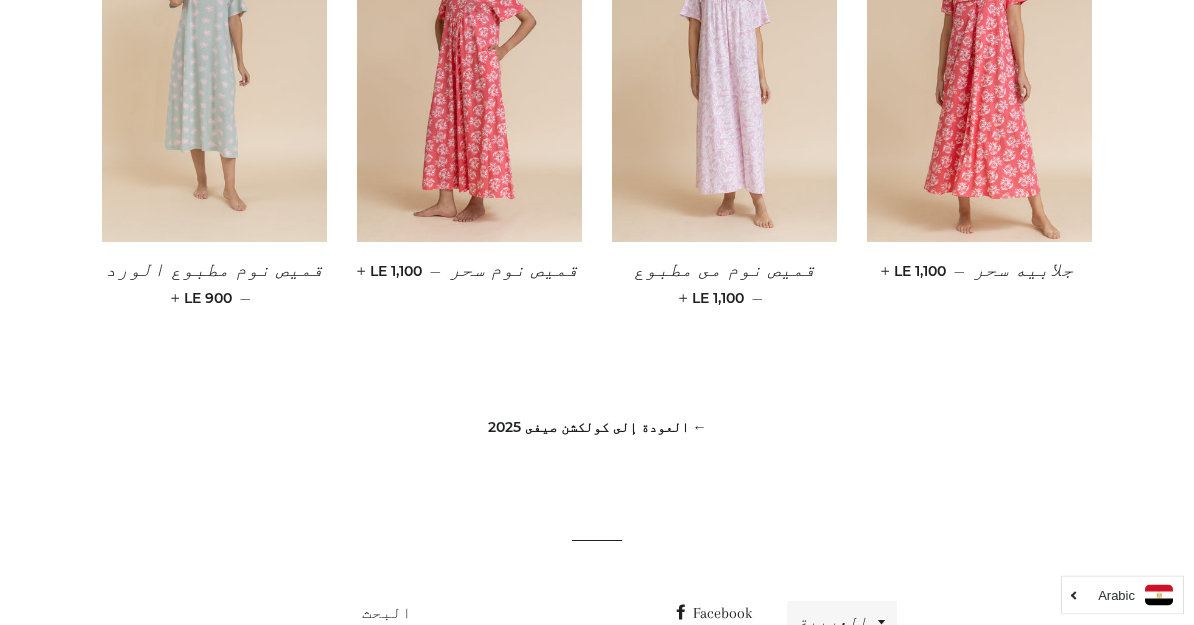 scroll, scrollTop: 1708, scrollLeft: 0, axis: vertical 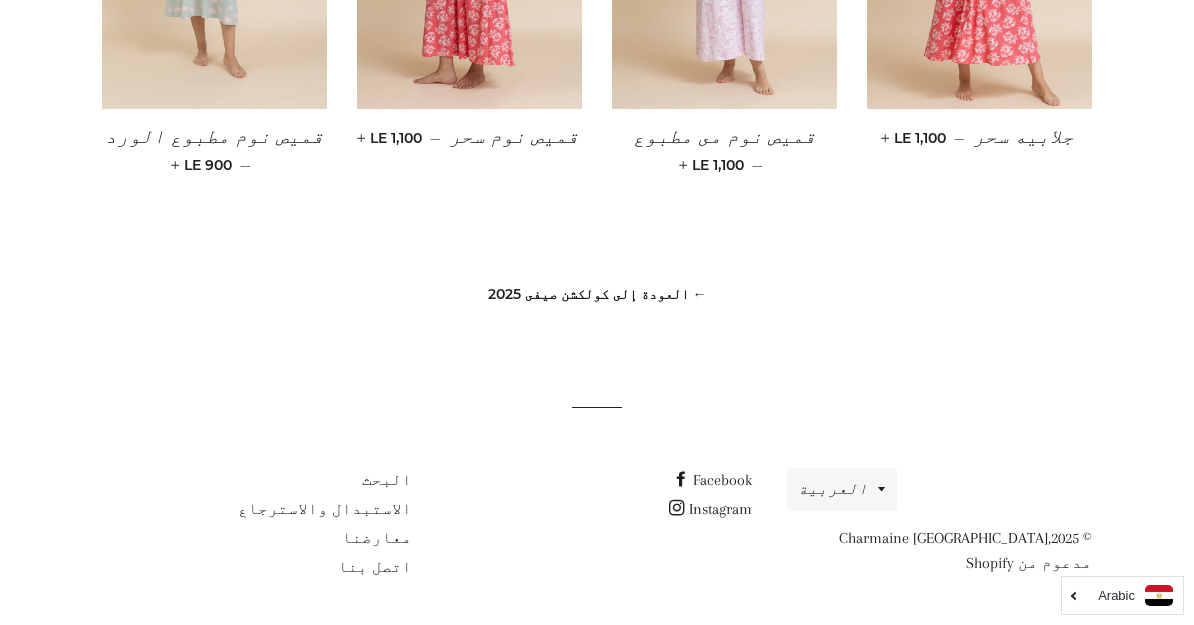 click on "← العودة إلى كولكشن صيفى 2025" at bounding box center [597, 294] 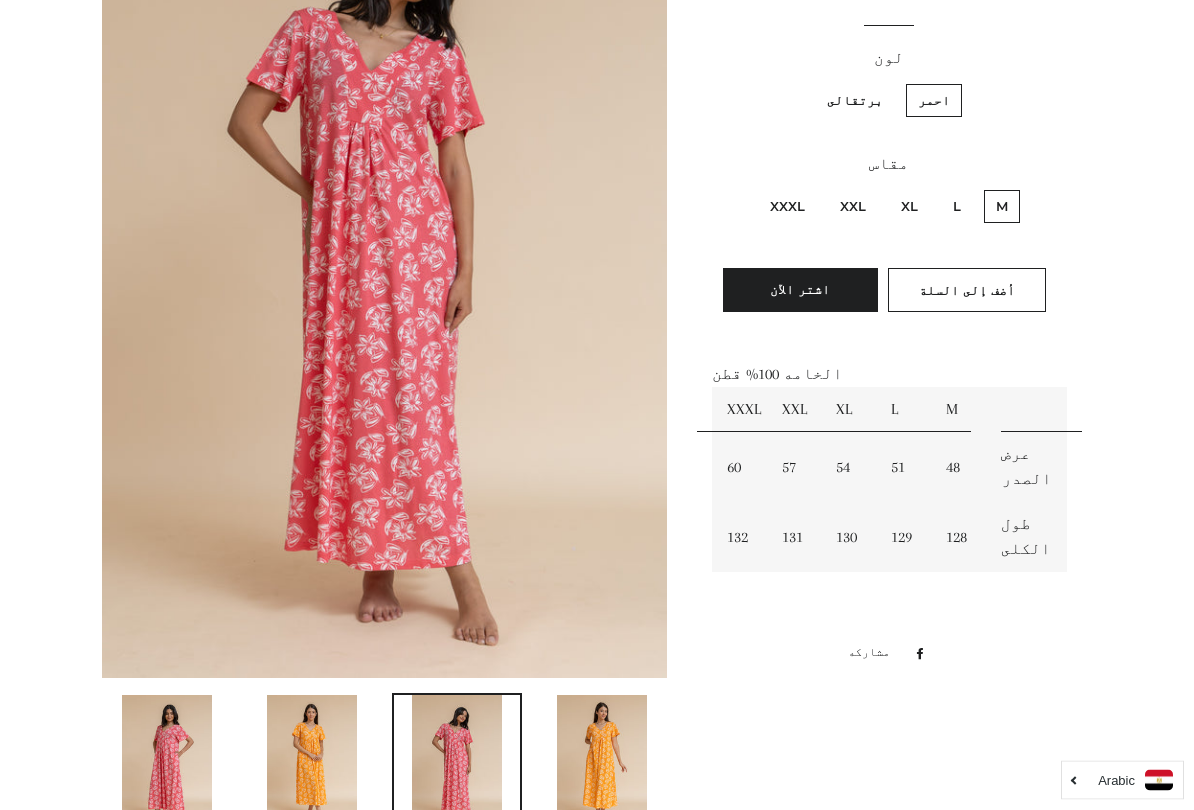 scroll, scrollTop: 386, scrollLeft: 0, axis: vertical 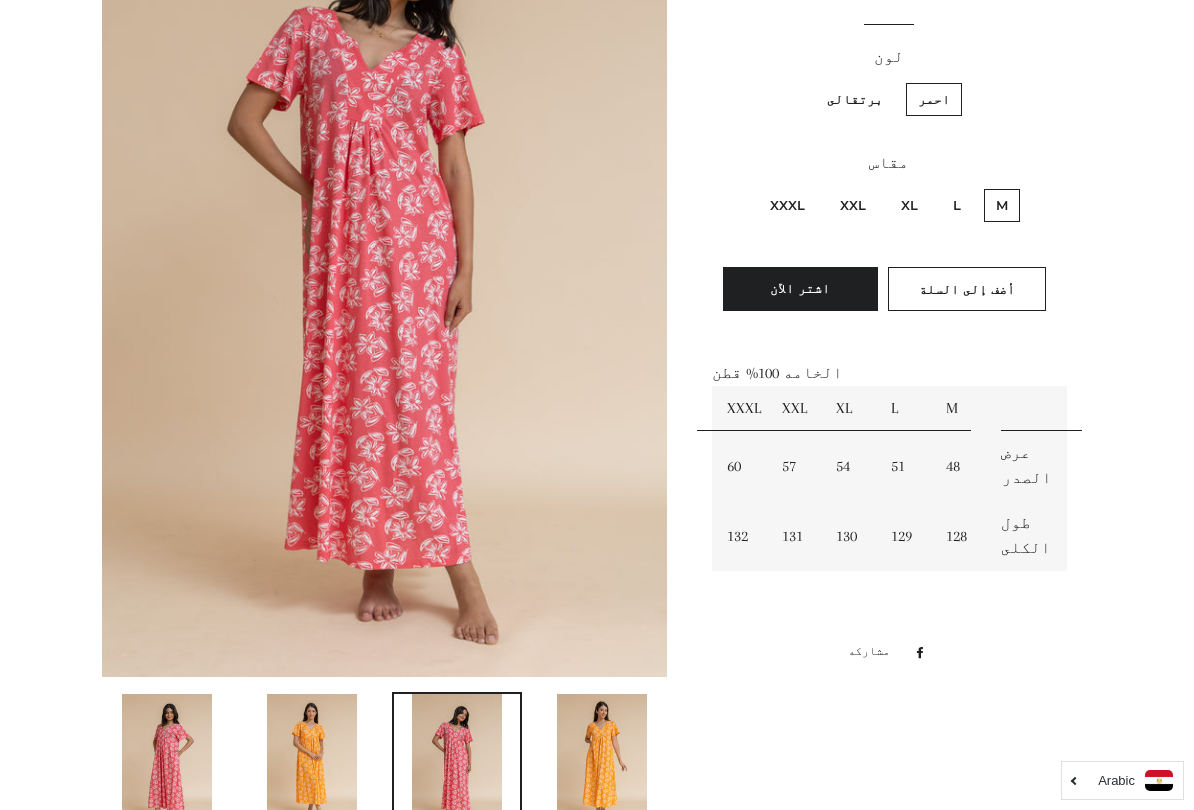 click on "برتقالى" at bounding box center [855, 99] 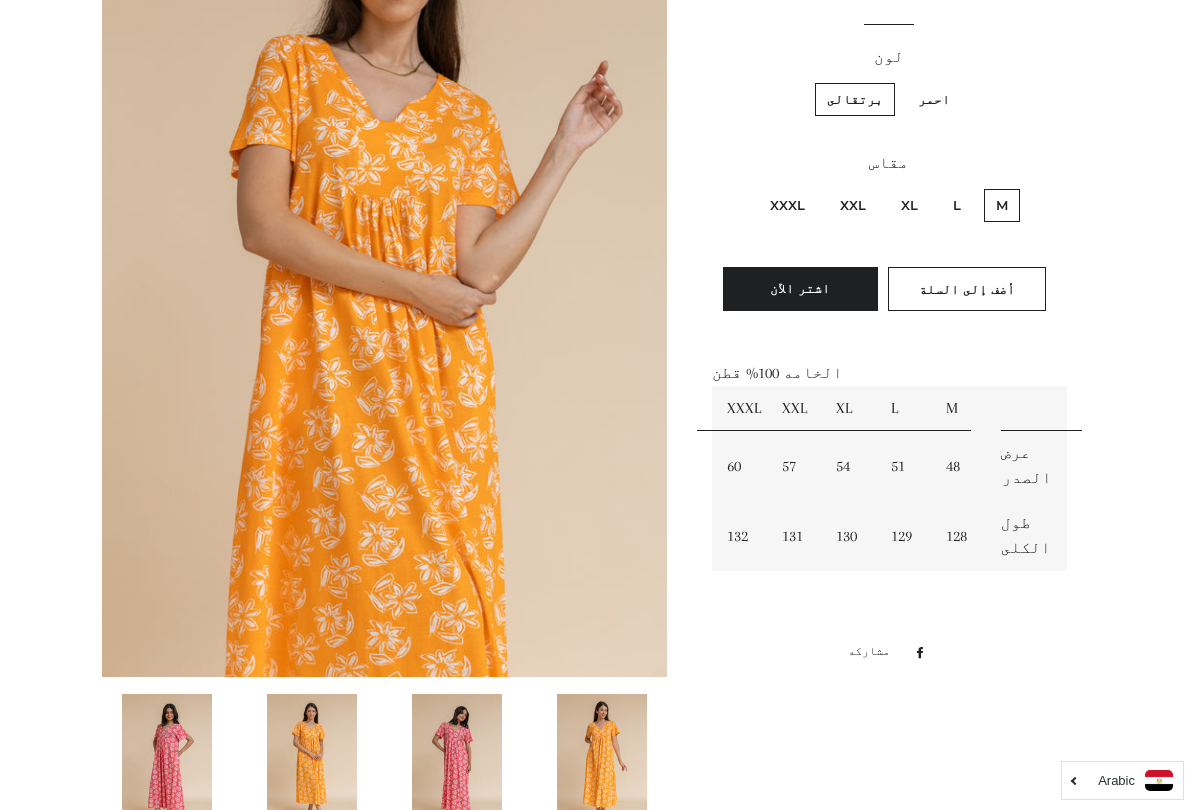 click on "احمر" at bounding box center (934, 99) 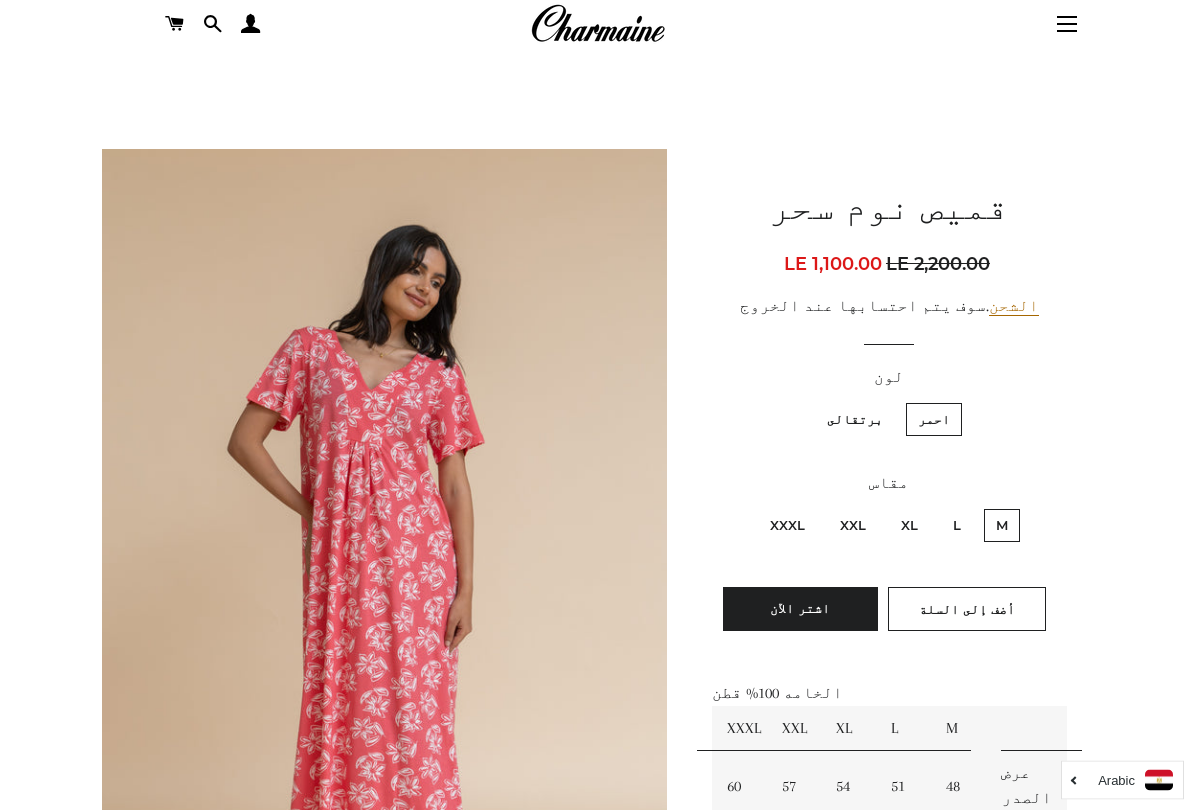 scroll, scrollTop: 105, scrollLeft: 0, axis: vertical 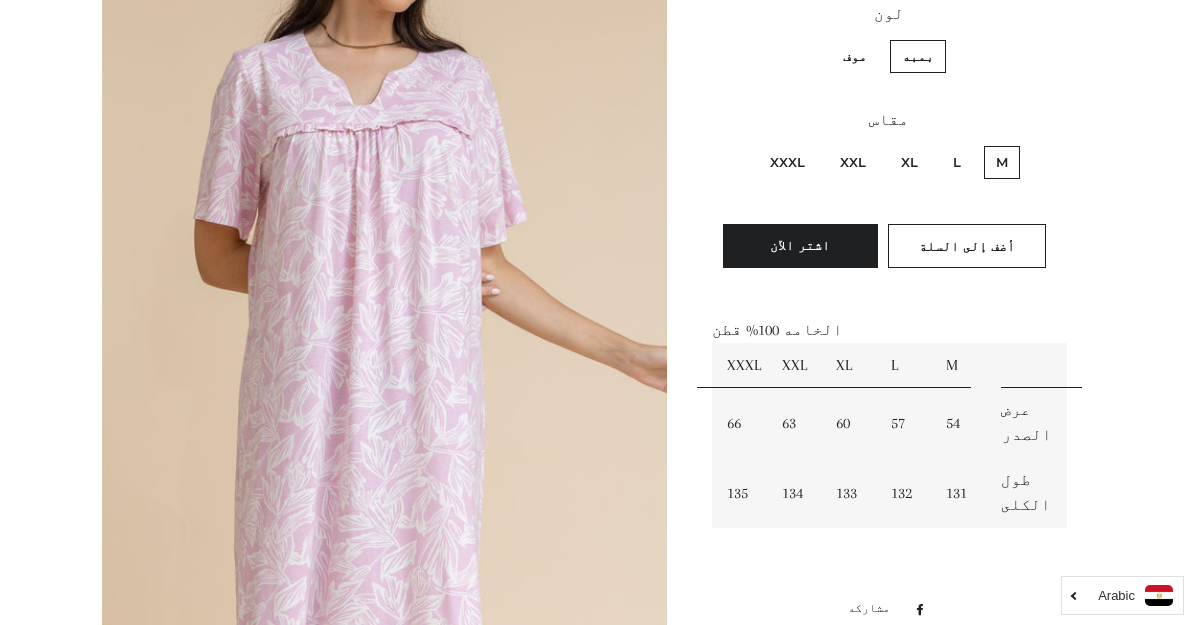 click on "موف" at bounding box center (855, 56) 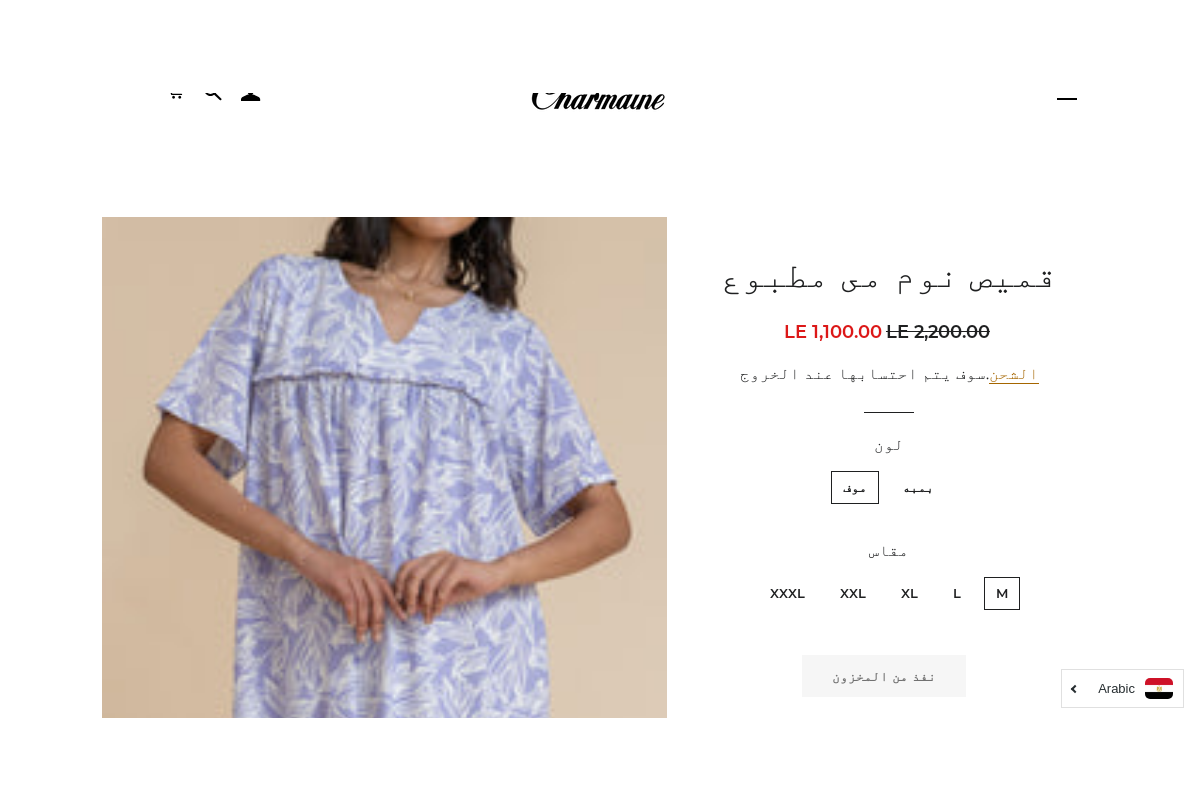 scroll, scrollTop: 0, scrollLeft: 0, axis: both 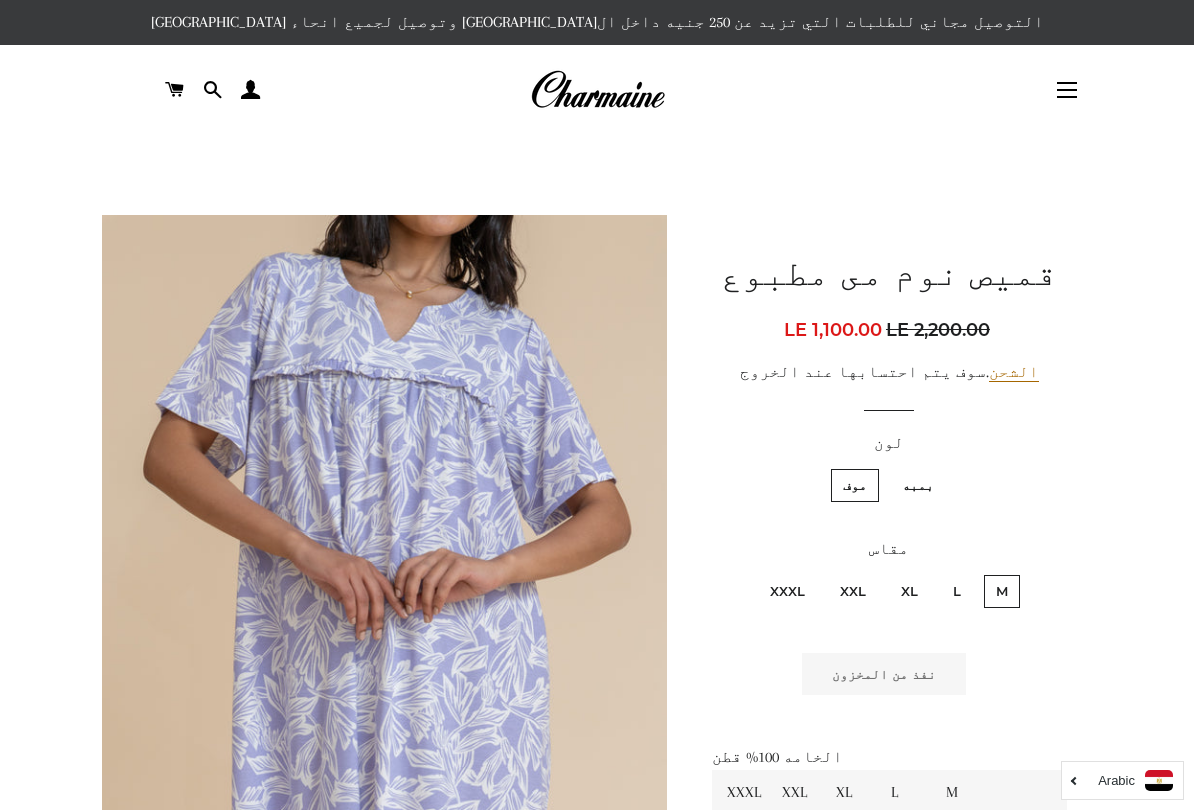 click on "بمبه" at bounding box center (918, 485) 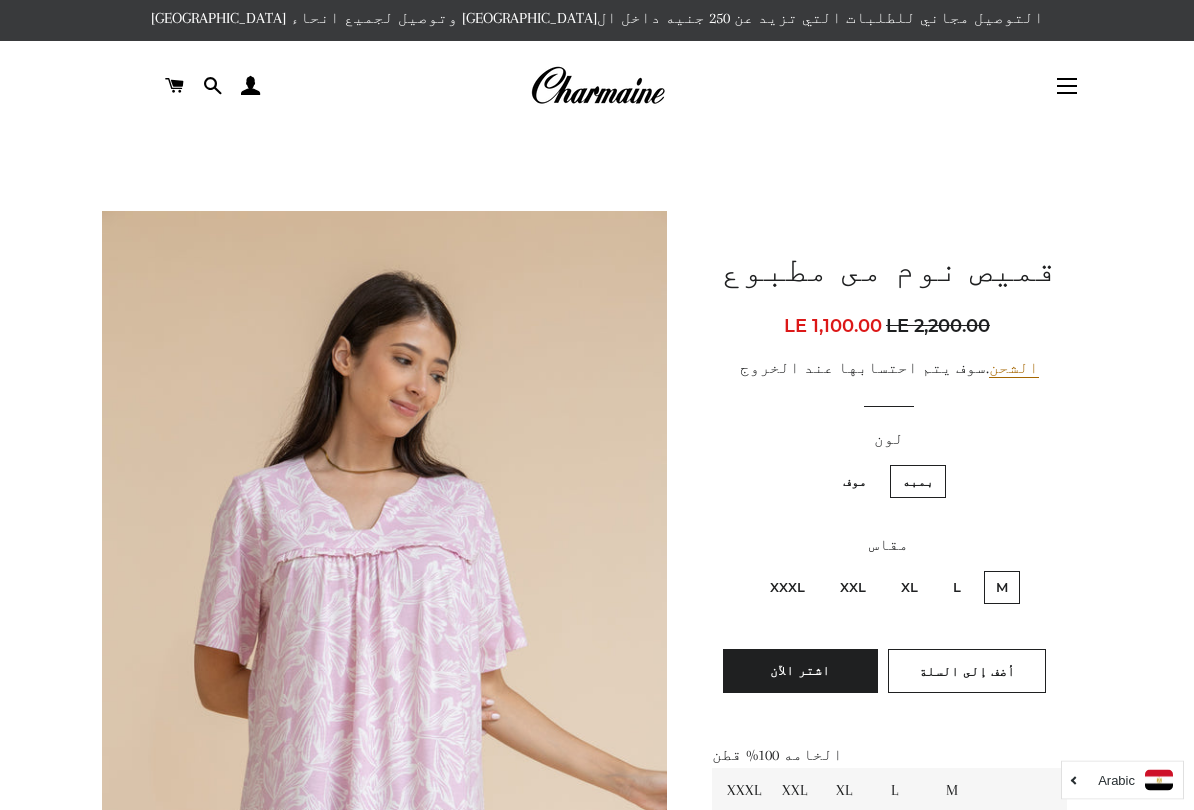 scroll, scrollTop: 4, scrollLeft: 0, axis: vertical 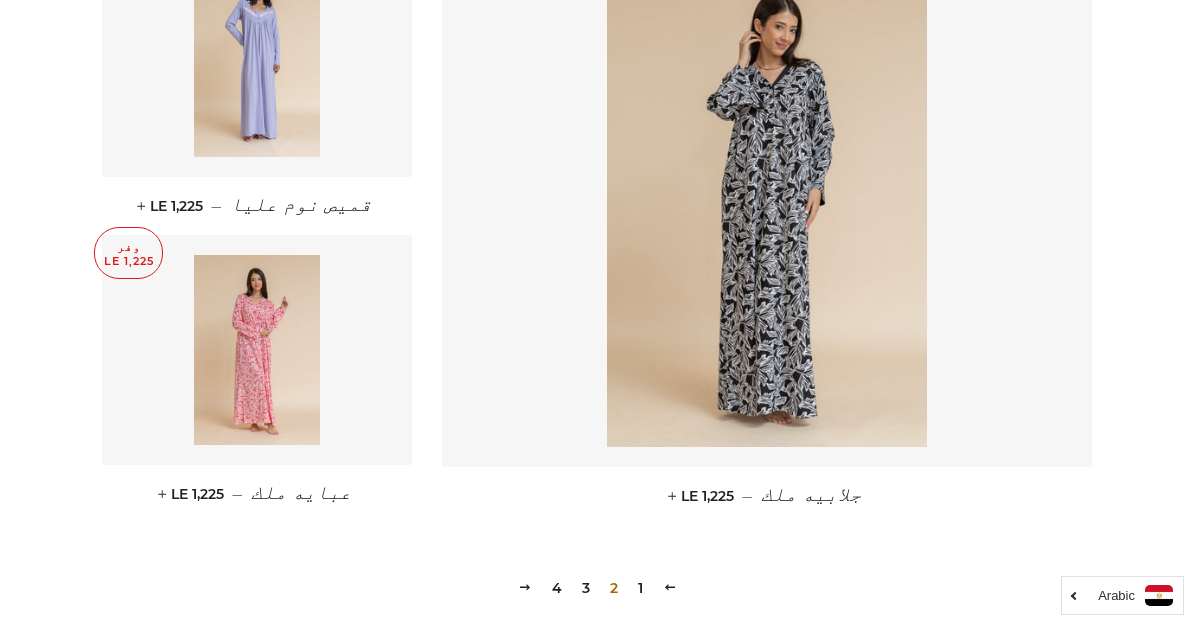 click on "3" at bounding box center (586, 588) 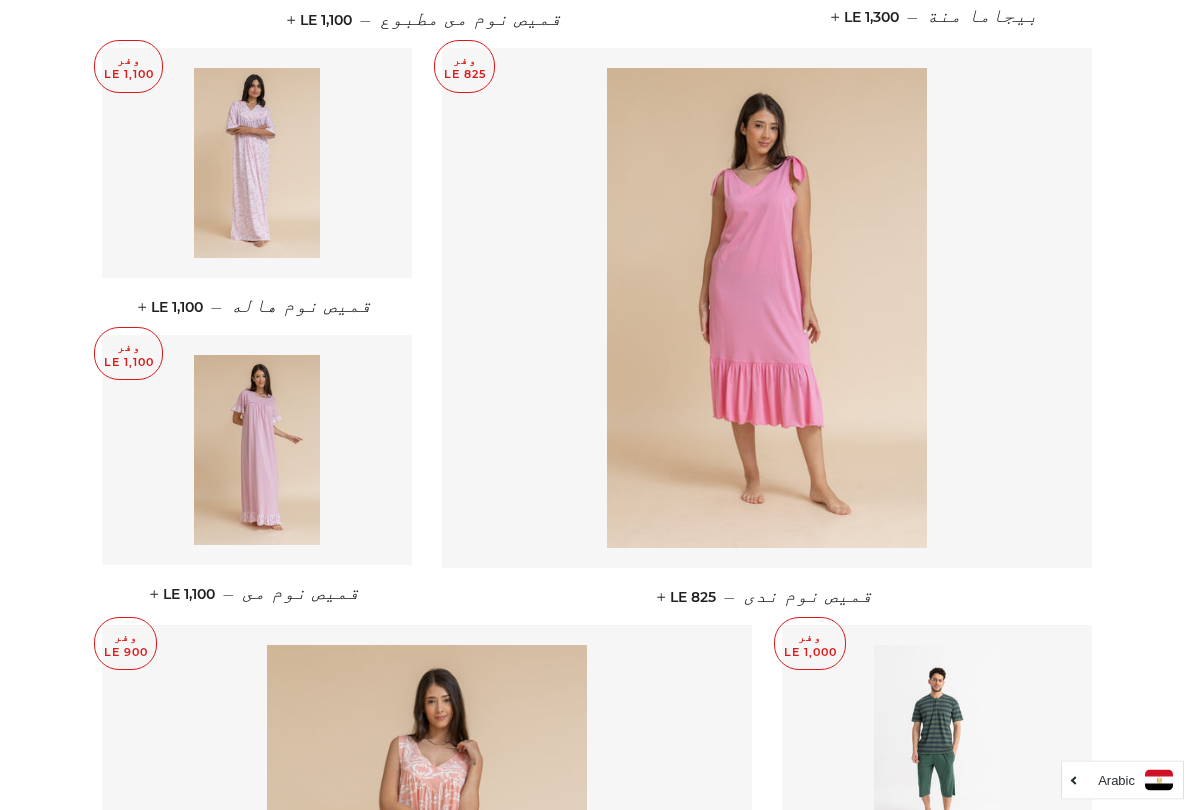 scroll, scrollTop: 1384, scrollLeft: 0, axis: vertical 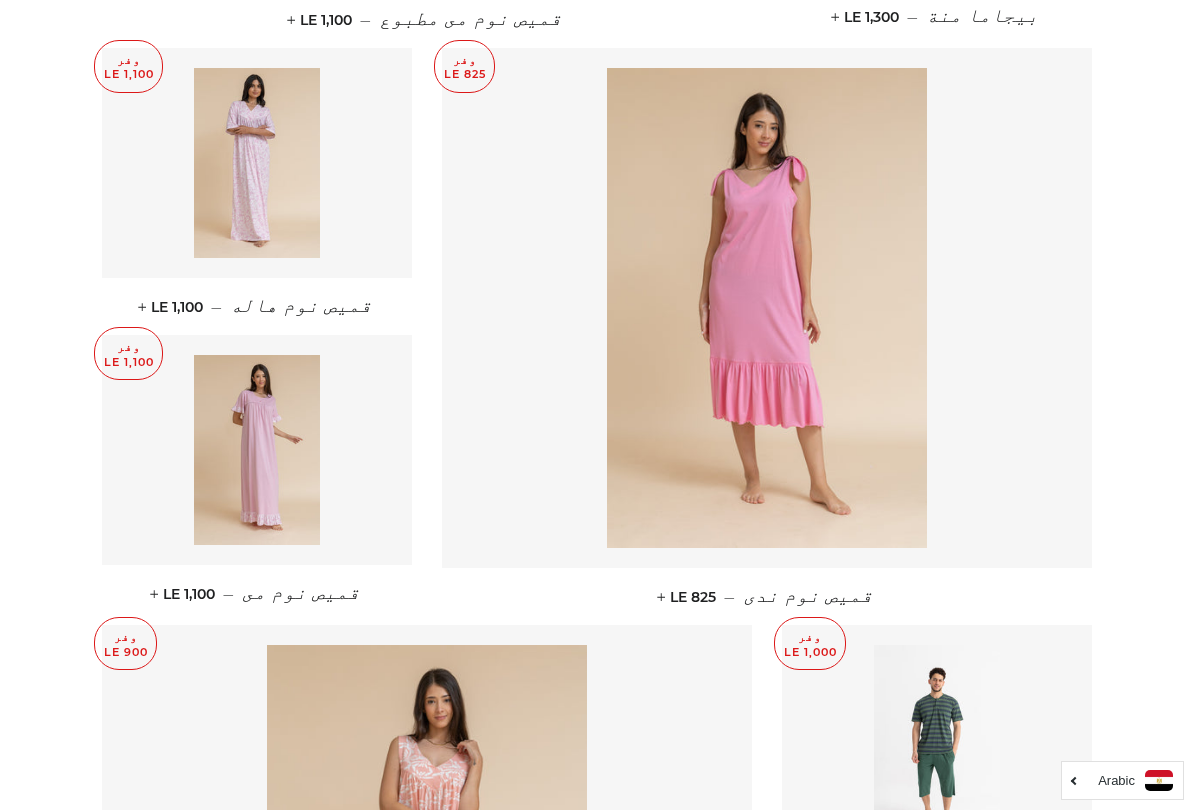 click at bounding box center [257, 450] 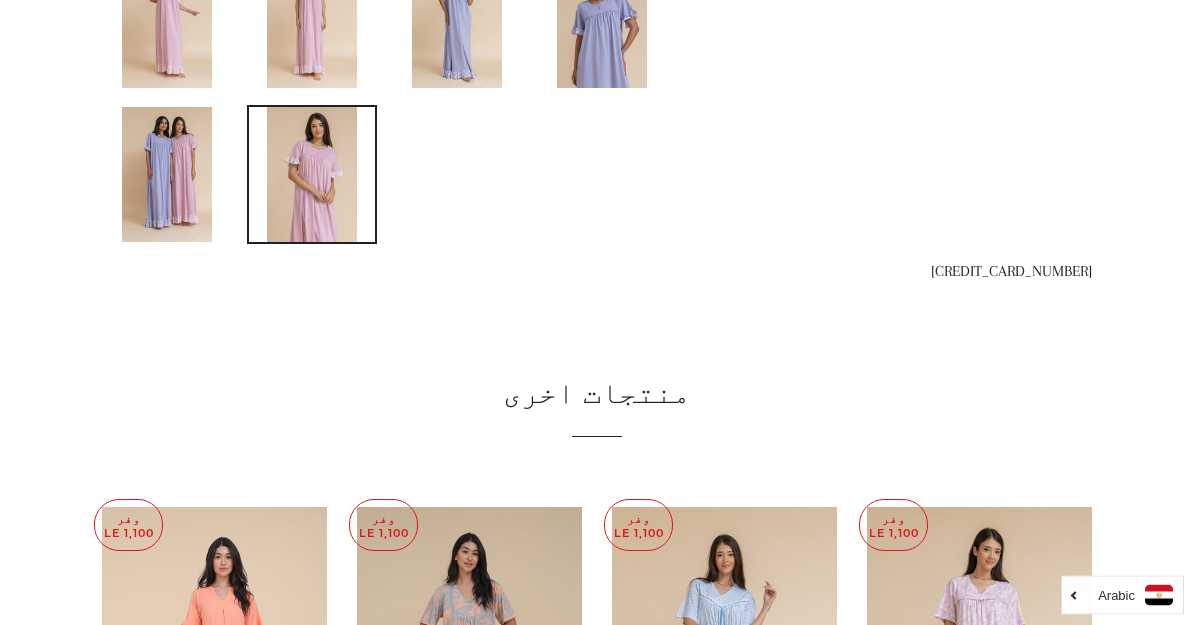 scroll, scrollTop: 1323, scrollLeft: 0, axis: vertical 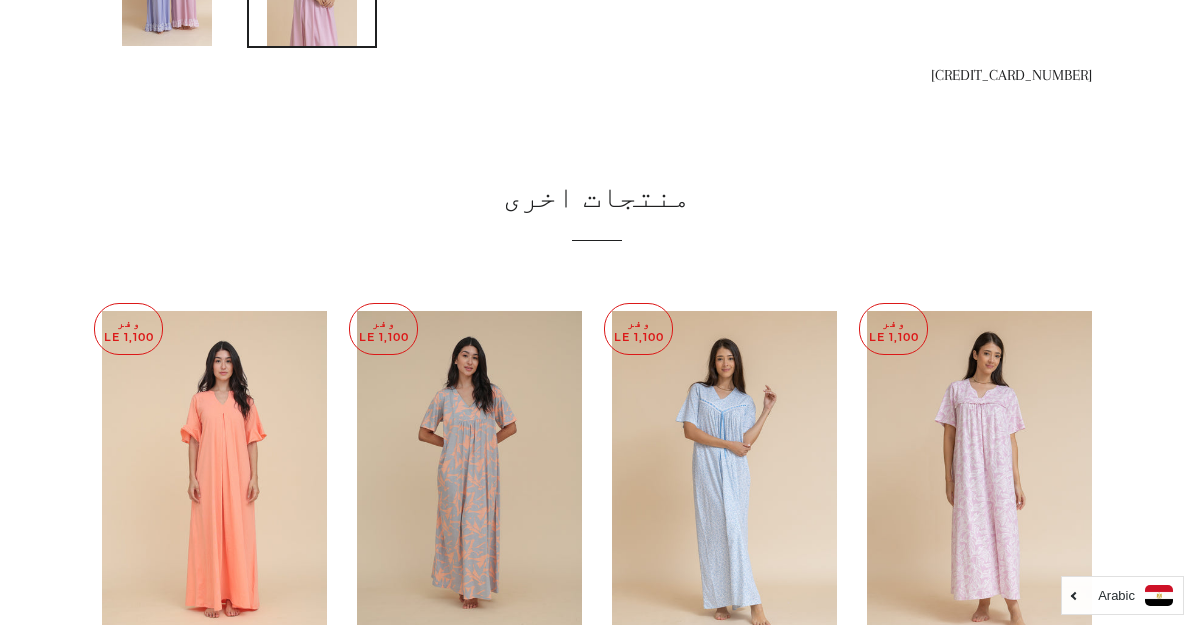 click at bounding box center (469, 480) 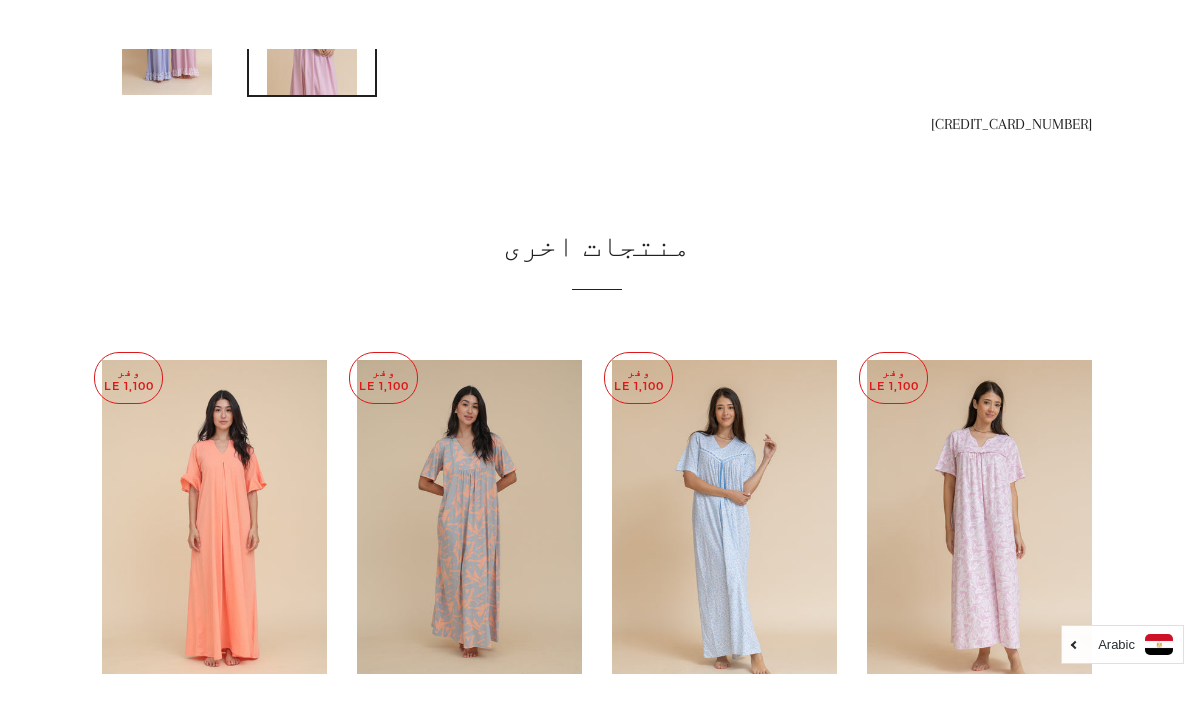 scroll, scrollTop: 1323, scrollLeft: 0, axis: vertical 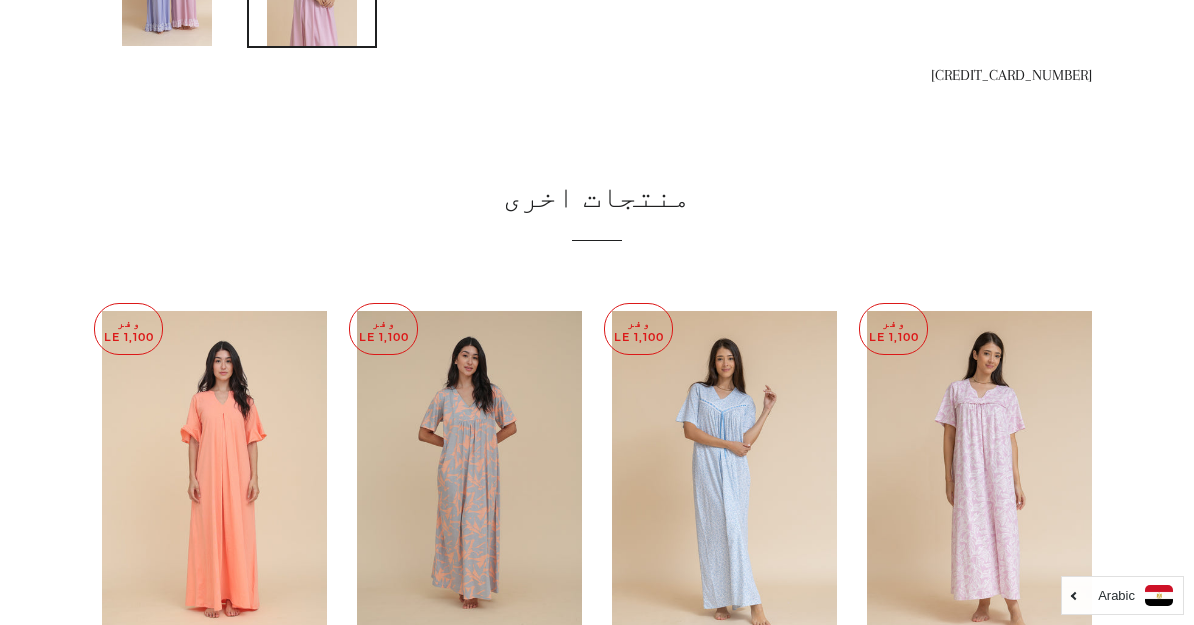 click at bounding box center (469, 480) 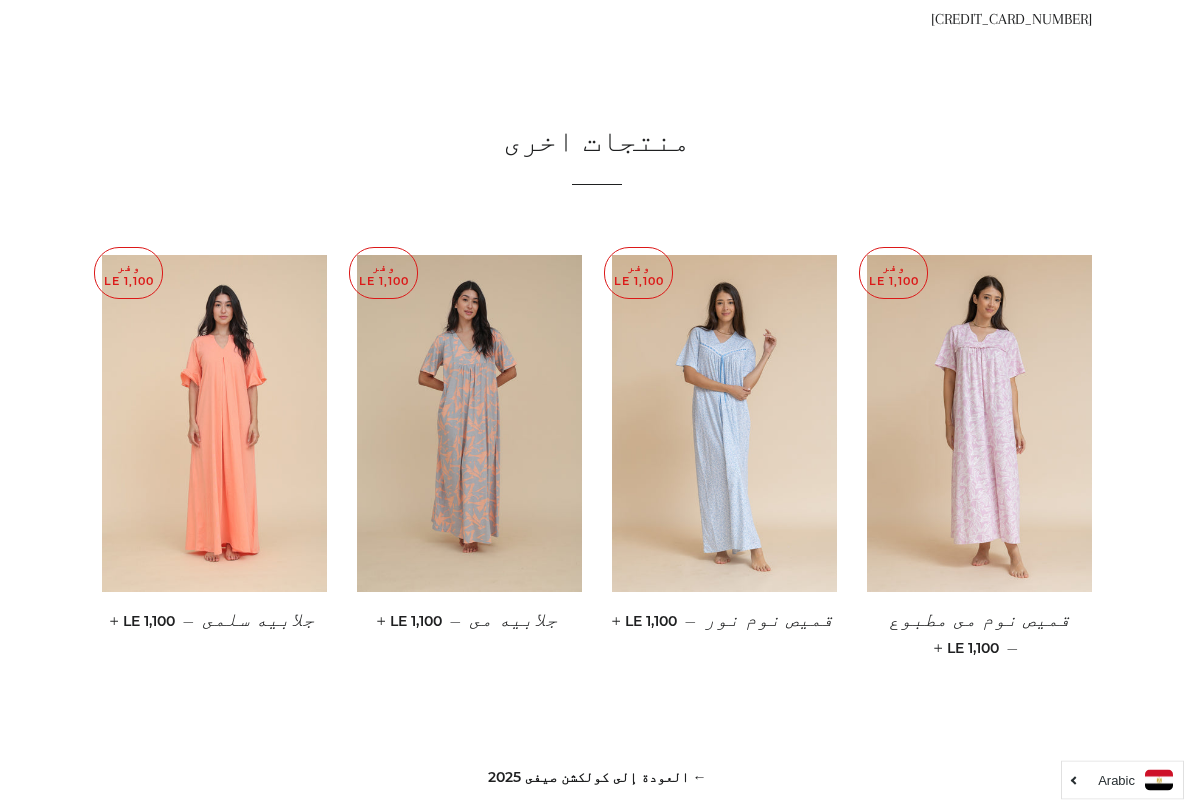 scroll, scrollTop: 1402, scrollLeft: 0, axis: vertical 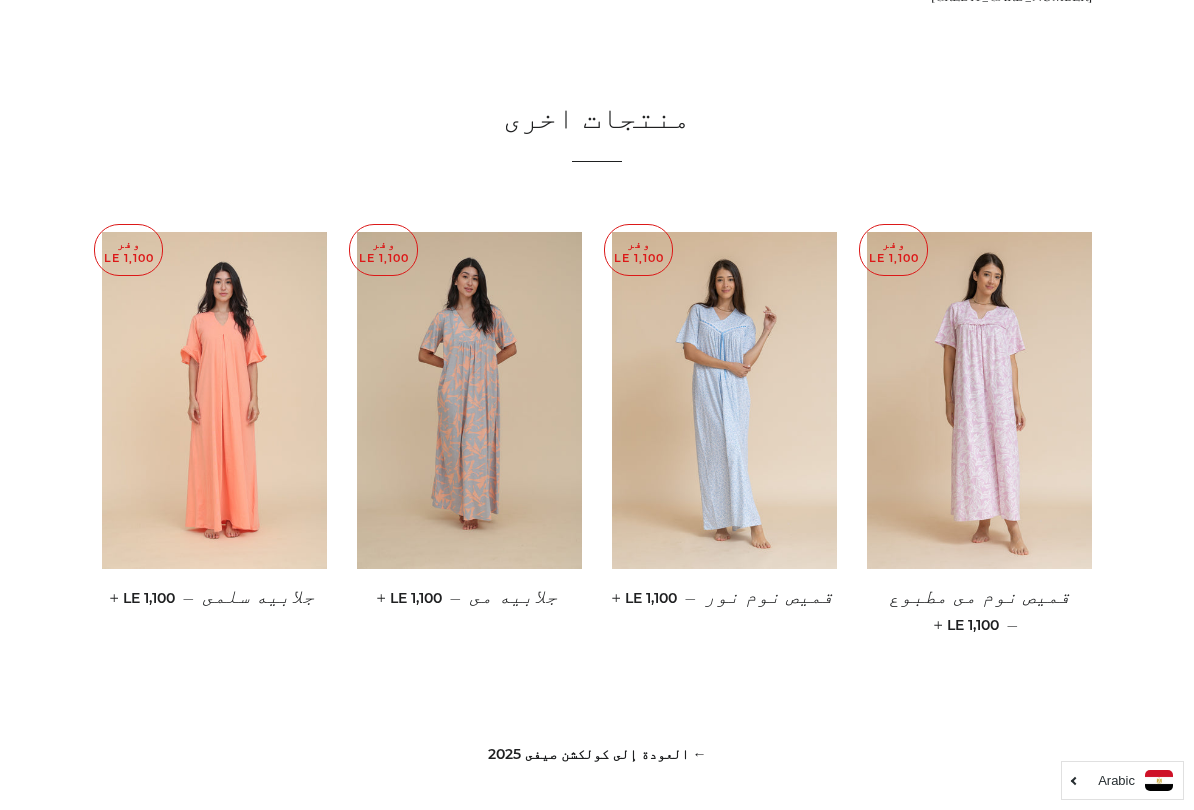 click at bounding box center (724, 401) 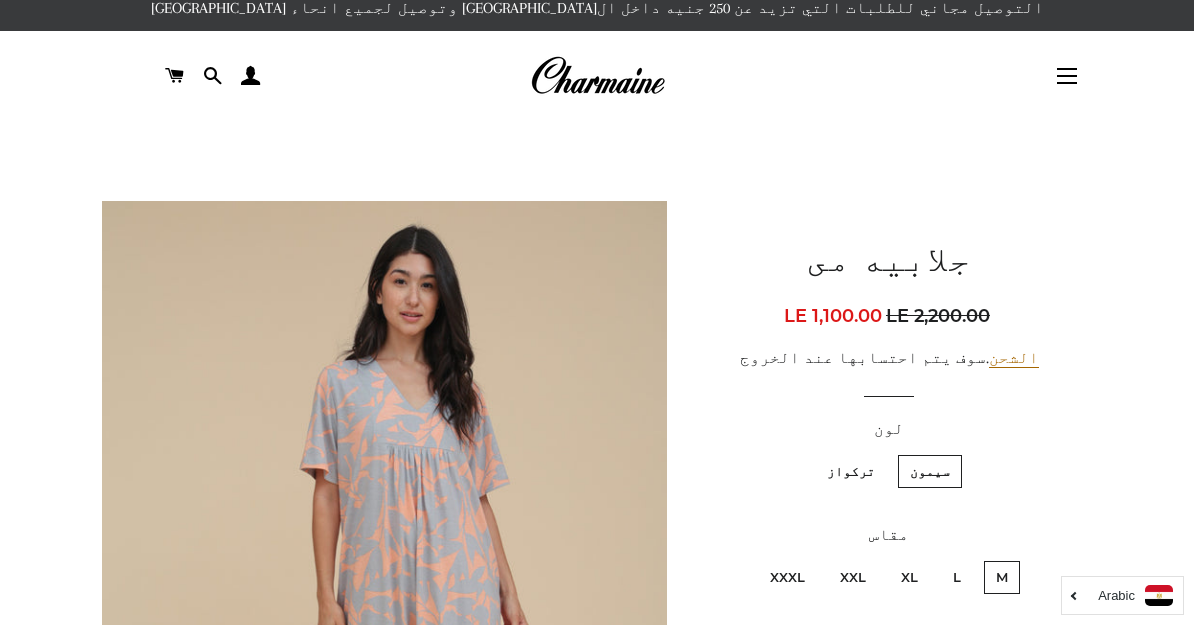 scroll, scrollTop: 16, scrollLeft: 0, axis: vertical 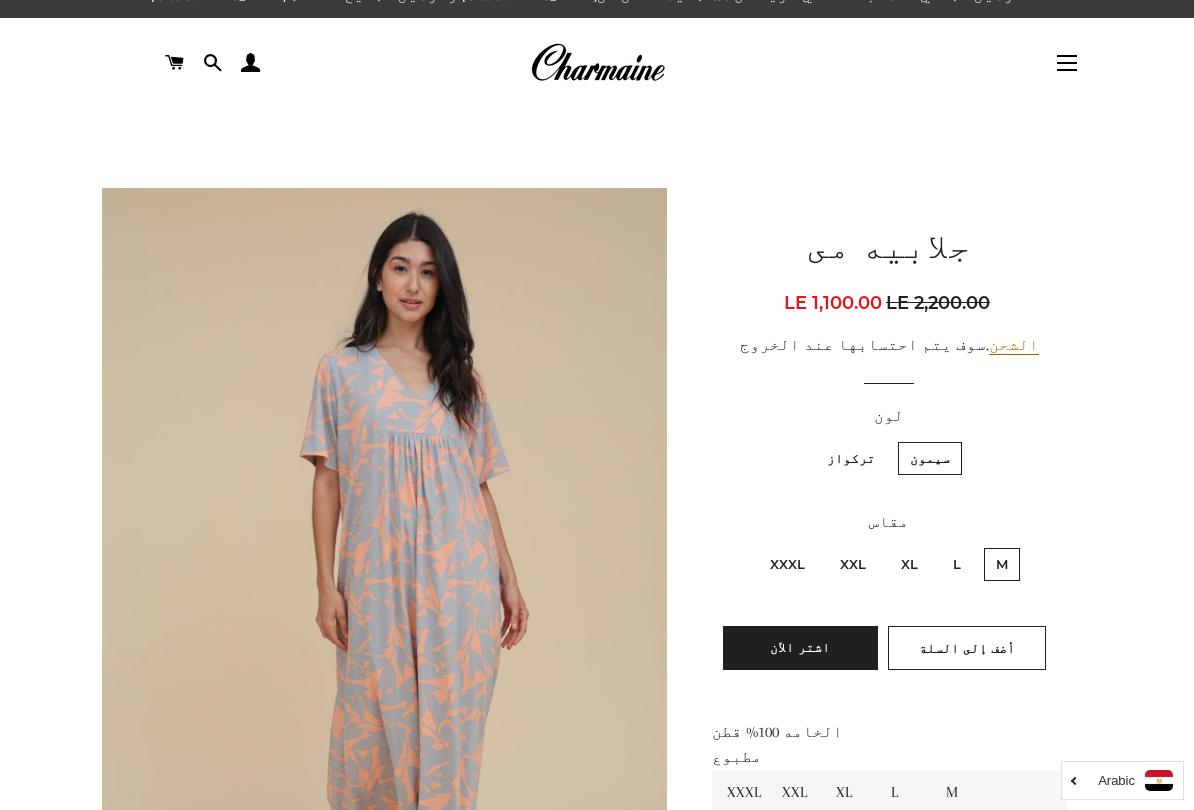 click on "تركواز" at bounding box center (851, 458) 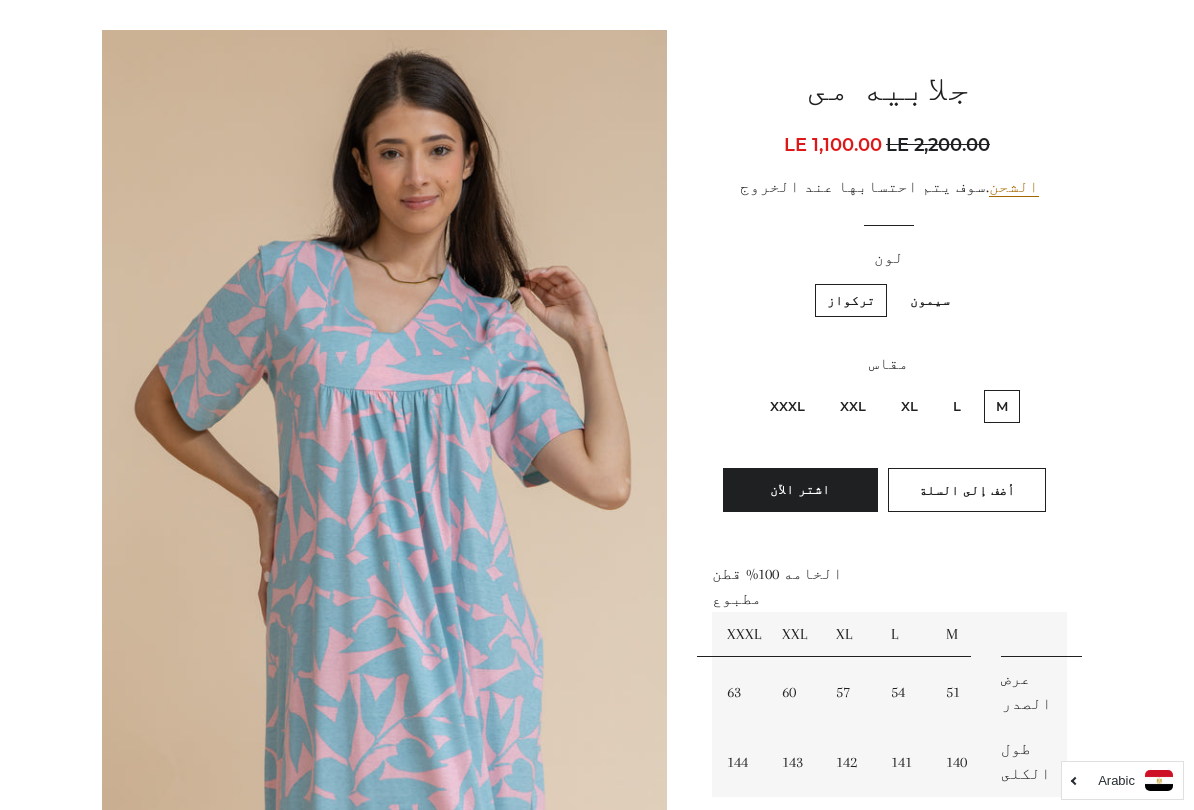 scroll, scrollTop: 186, scrollLeft: 0, axis: vertical 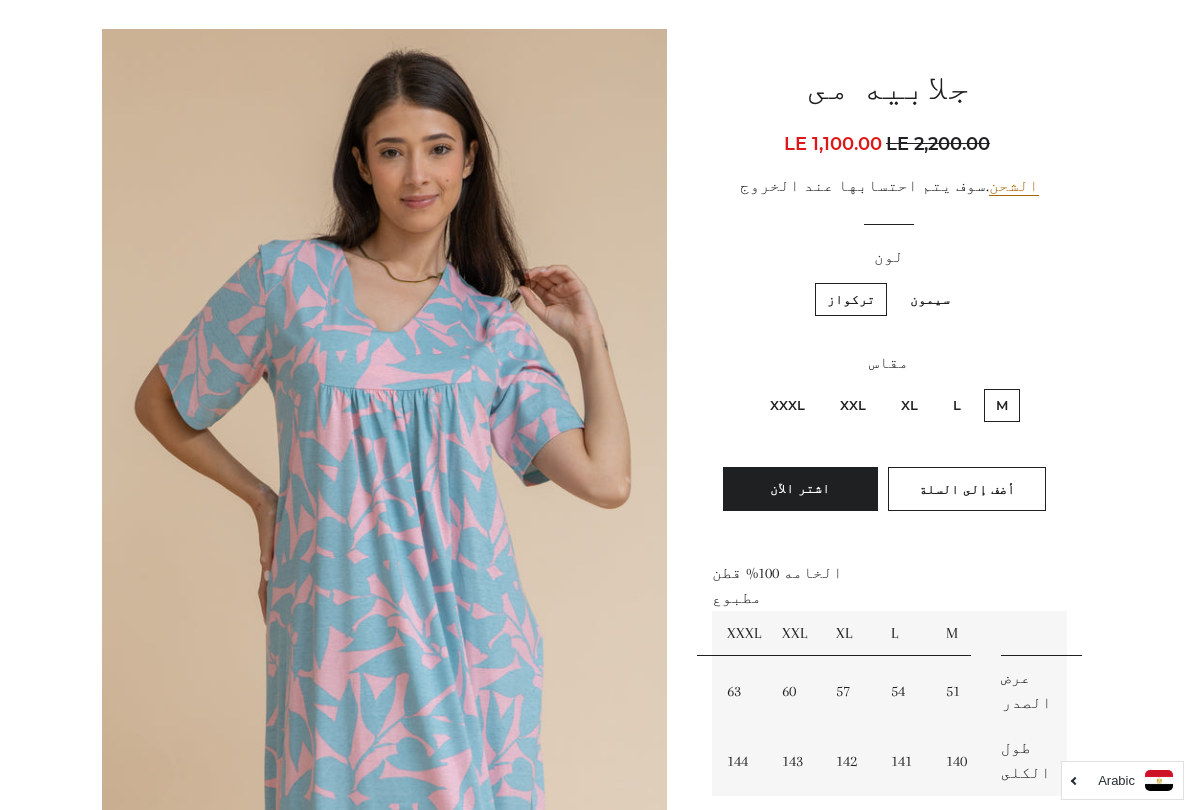 click on "لون
سيمون
تركواز
مقاس
M
L XL XXL XXXL" at bounding box center (889, 383) 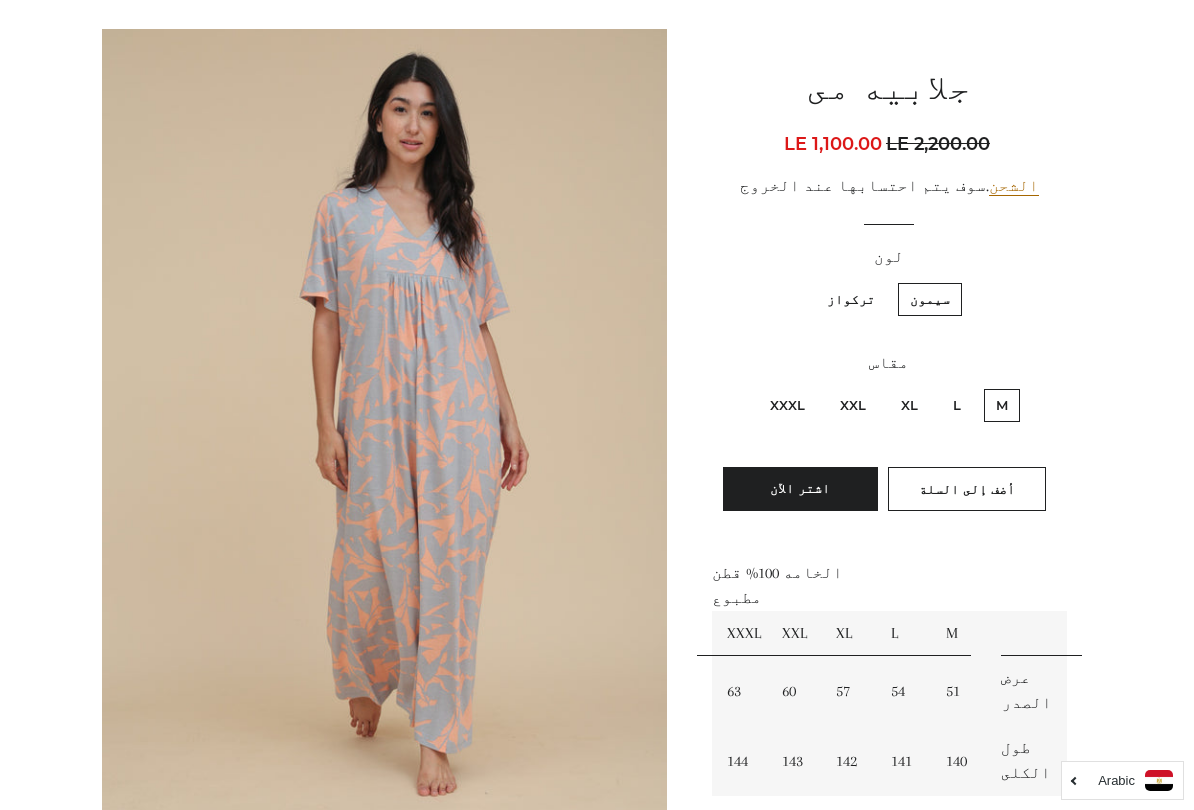 click on "تركواز" at bounding box center (851, 299) 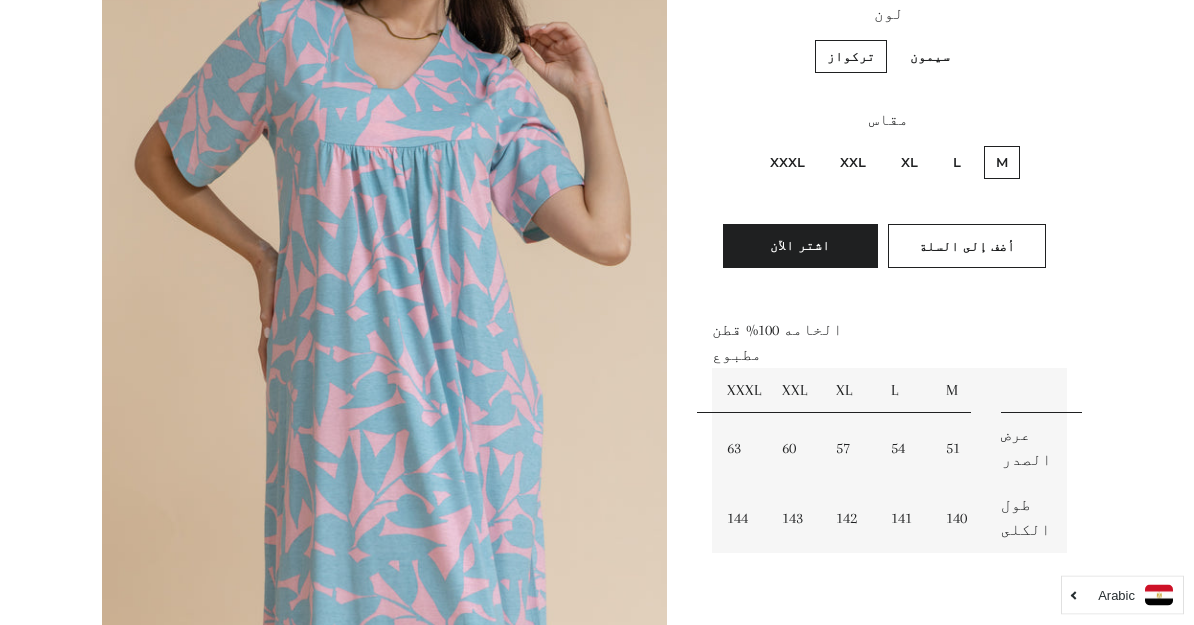 scroll, scrollTop: 386, scrollLeft: 0, axis: vertical 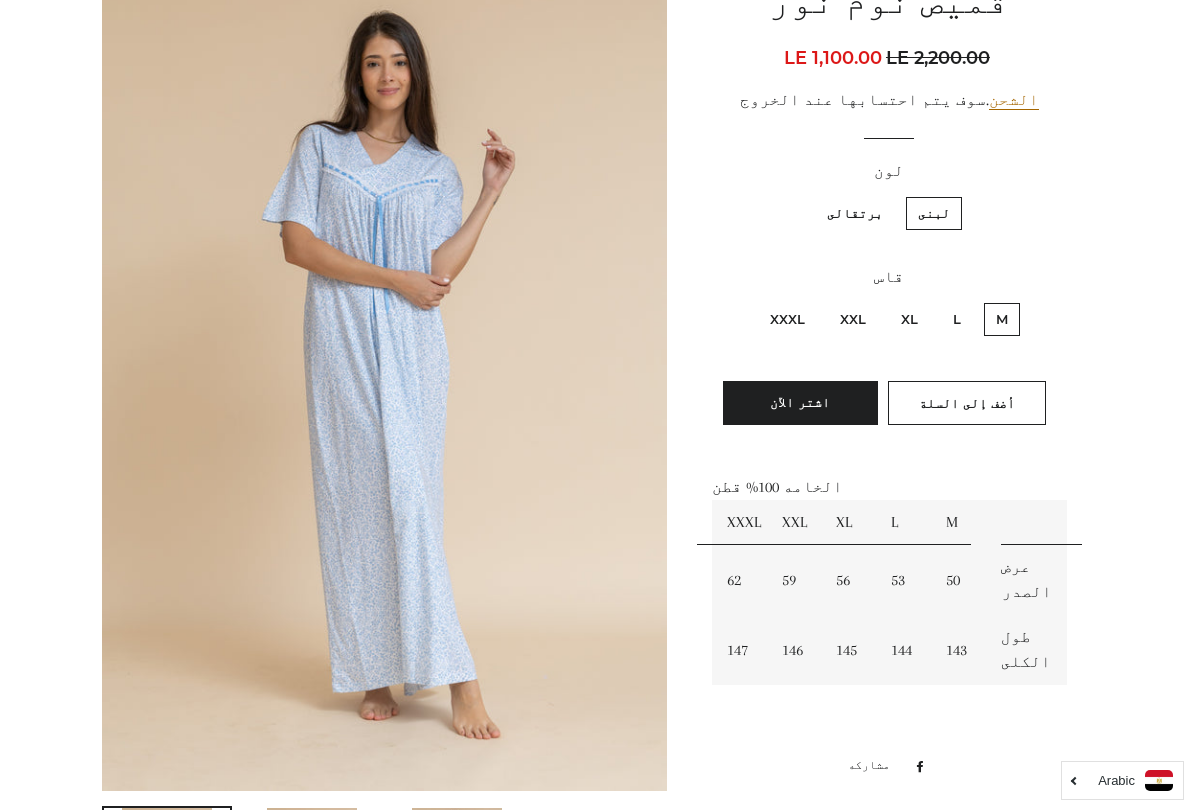 click on "برتقالى" at bounding box center (855, 213) 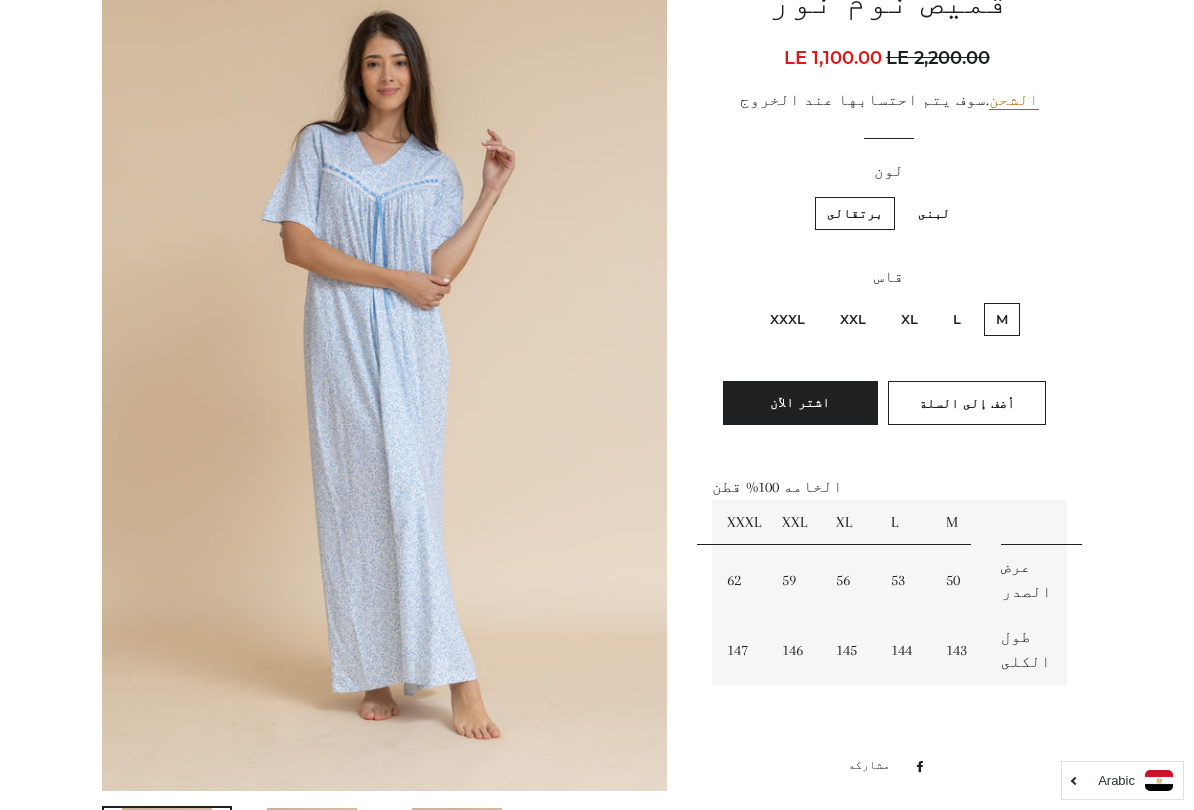 click on "برتقالى" at bounding box center [855, 213] 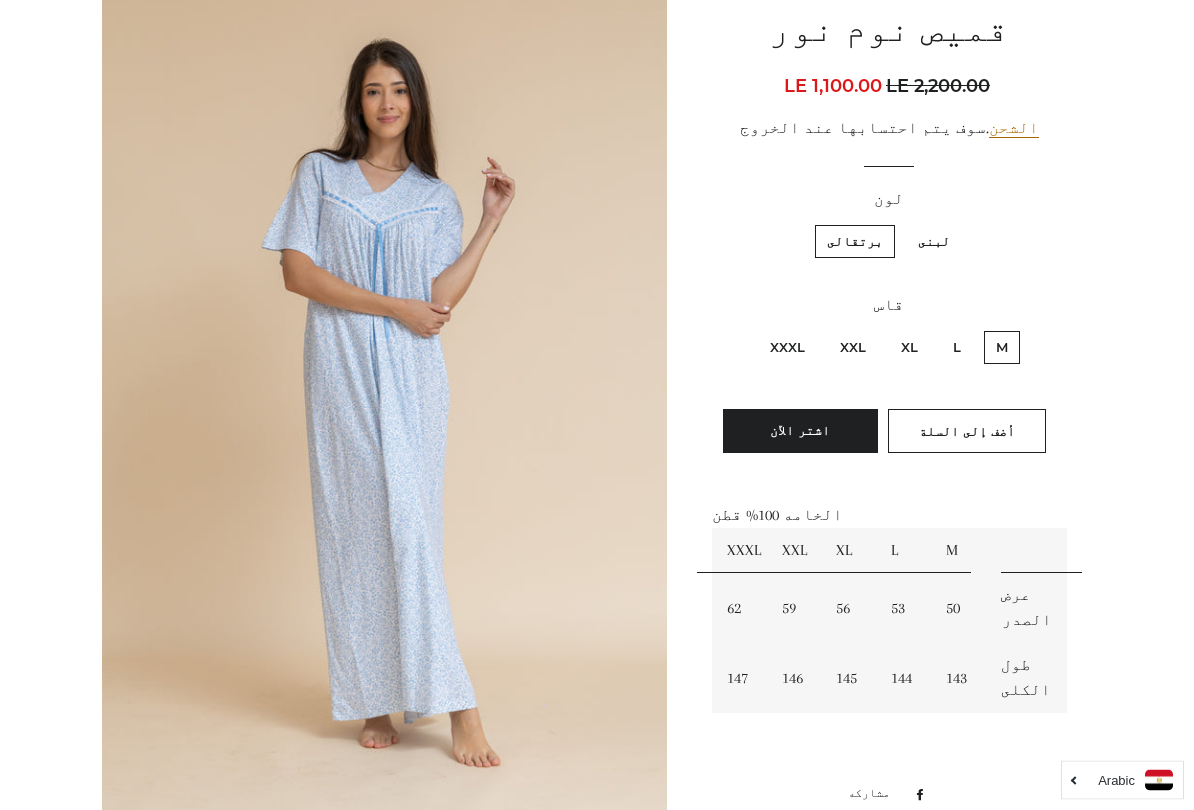 scroll, scrollTop: 205, scrollLeft: 0, axis: vertical 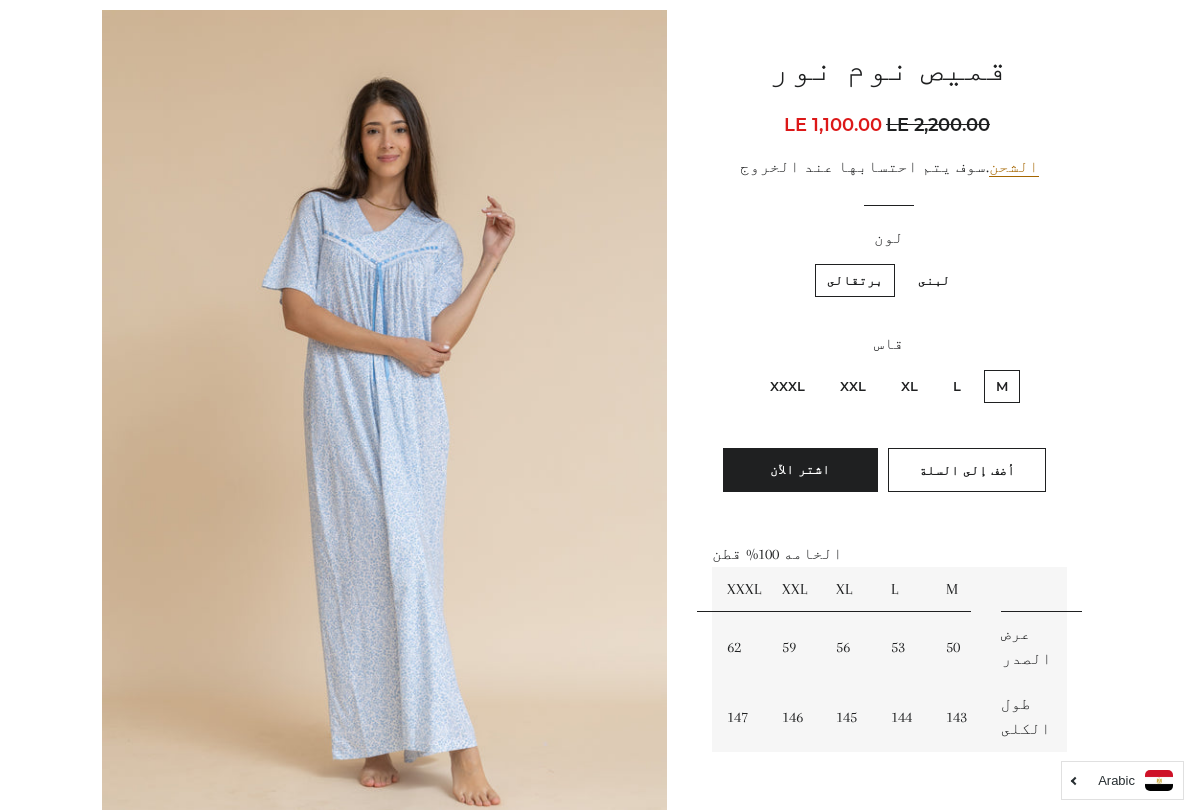 click on "برتقالى" at bounding box center (855, 280) 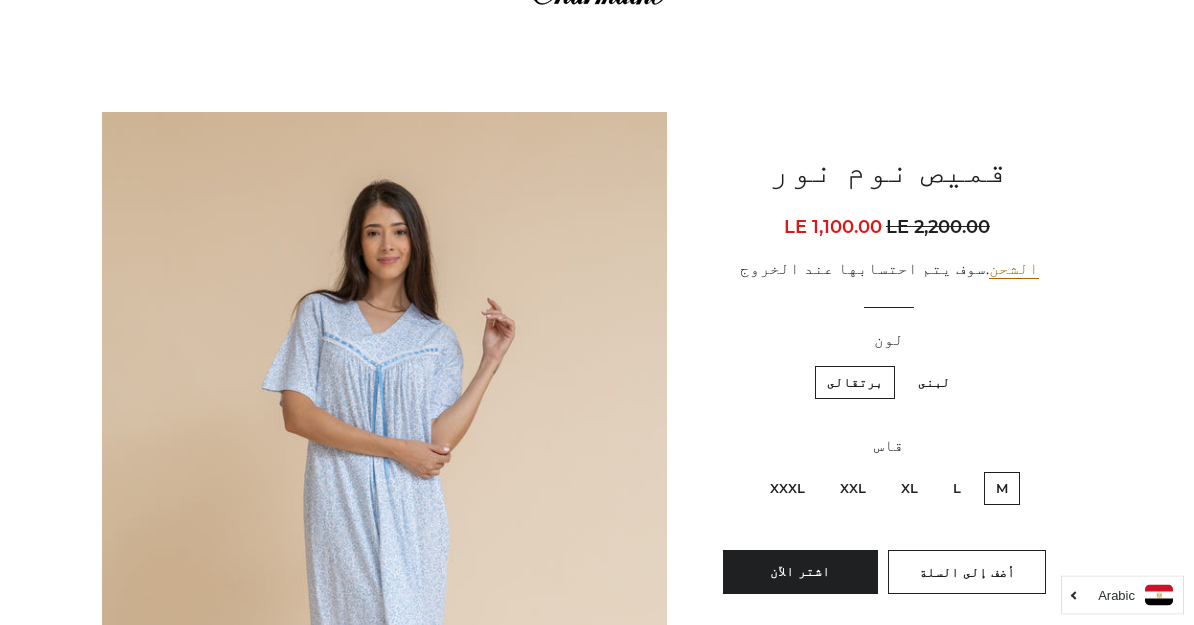 scroll, scrollTop: 59, scrollLeft: 0, axis: vertical 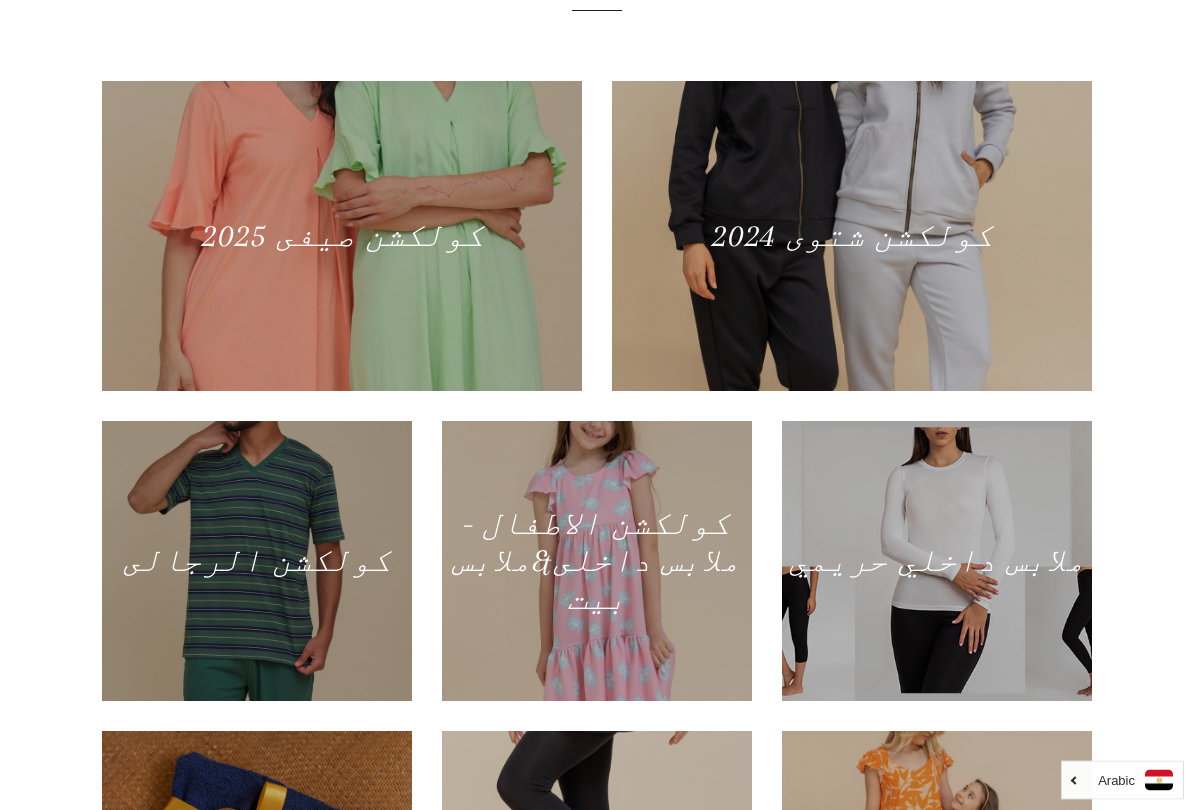 click at bounding box center [852, 237] 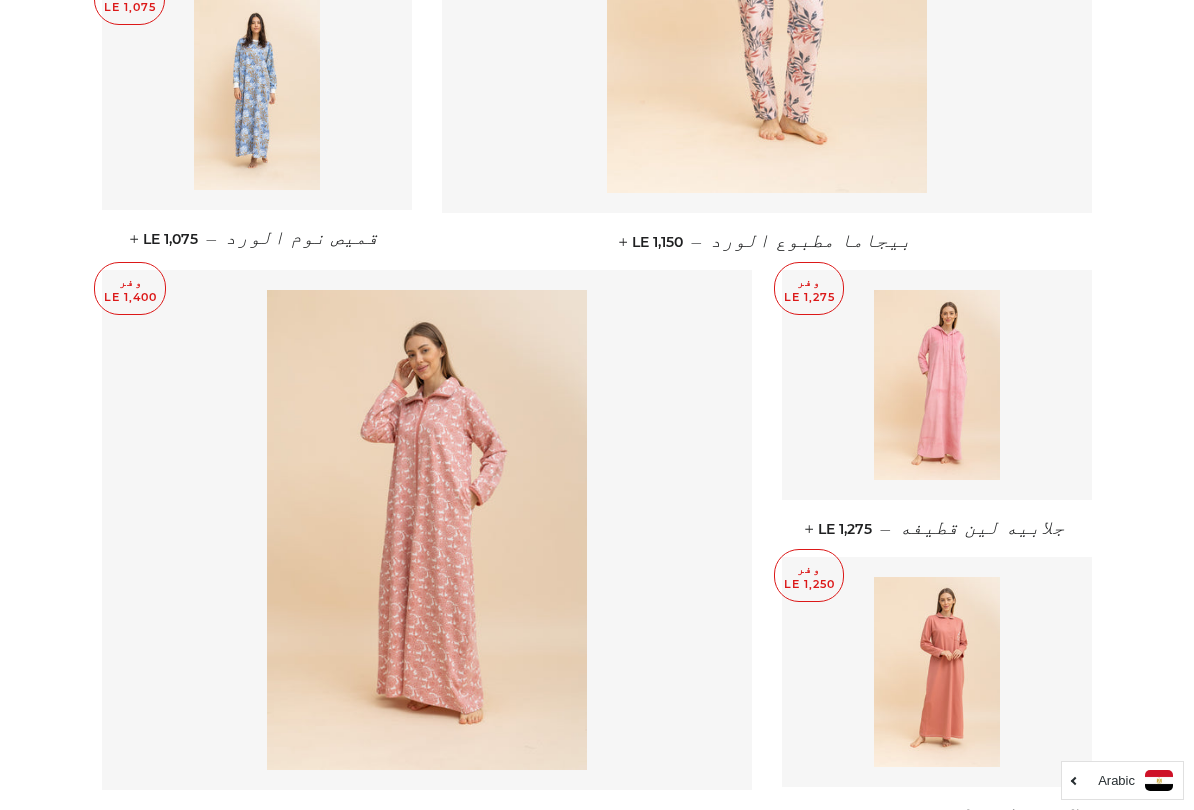scroll, scrollTop: 1739, scrollLeft: 0, axis: vertical 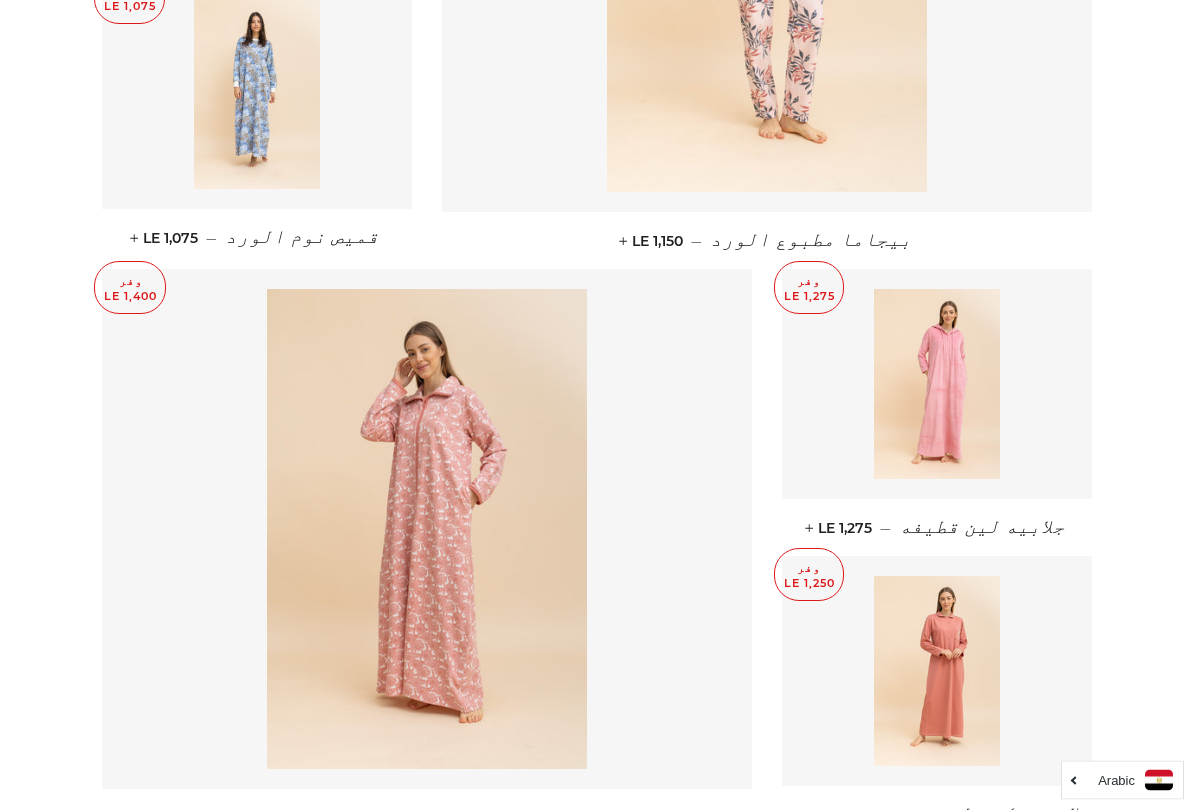 click at bounding box center [257, 95] 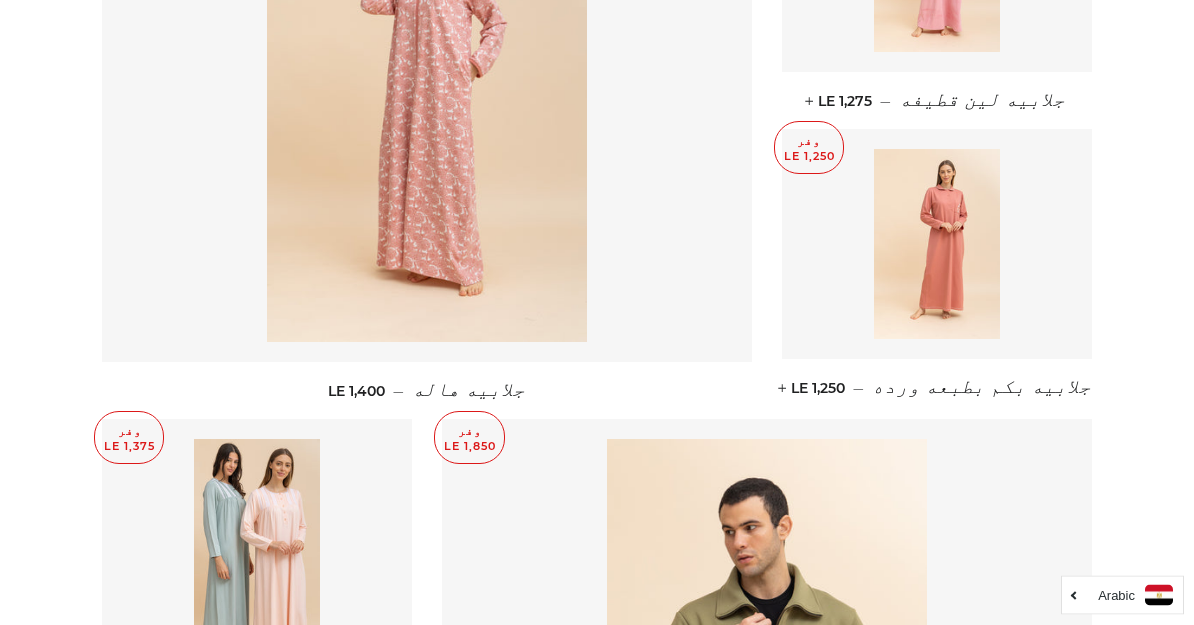 scroll, scrollTop: 2167, scrollLeft: 0, axis: vertical 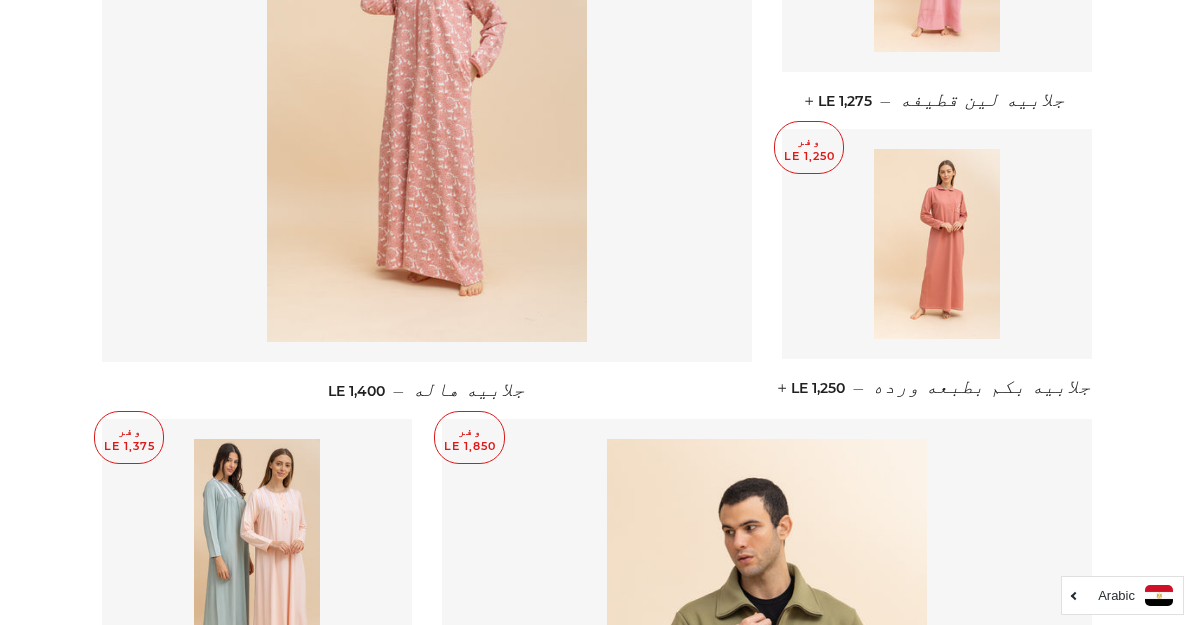 click at bounding box center (427, 102) 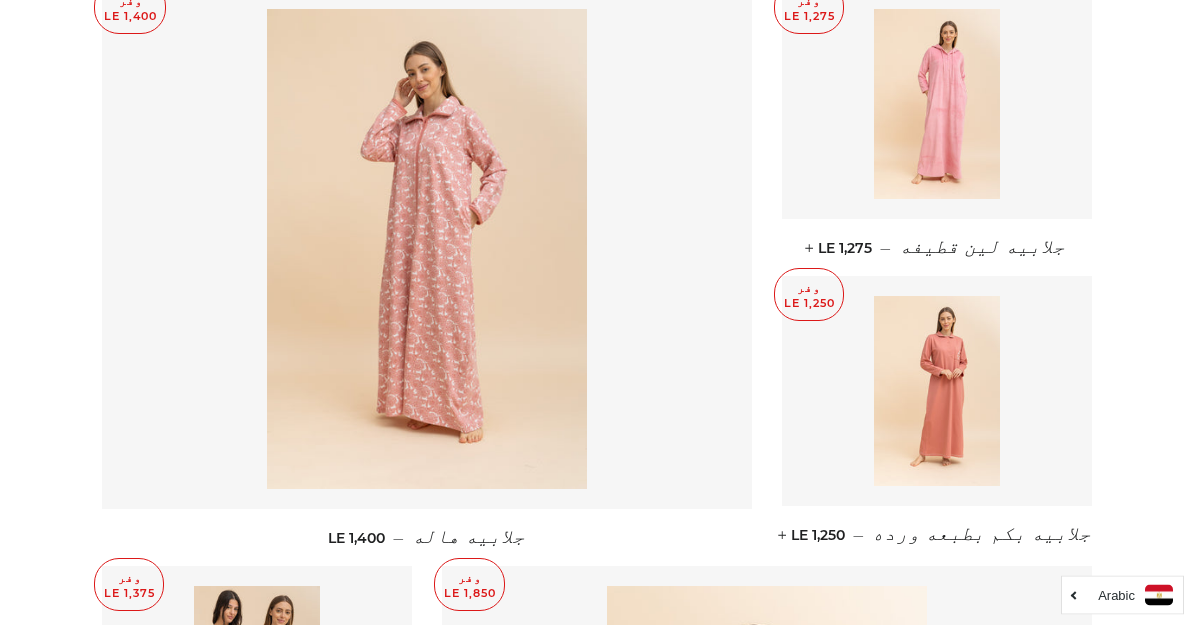 scroll, scrollTop: 2020, scrollLeft: 0, axis: vertical 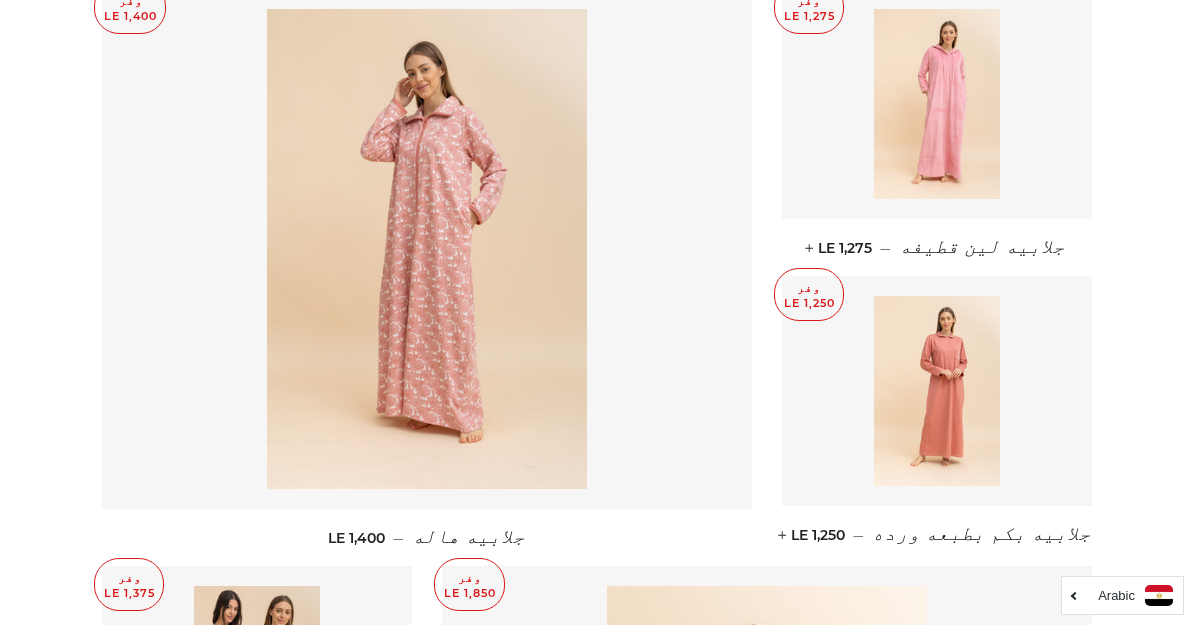click at bounding box center [427, 249] 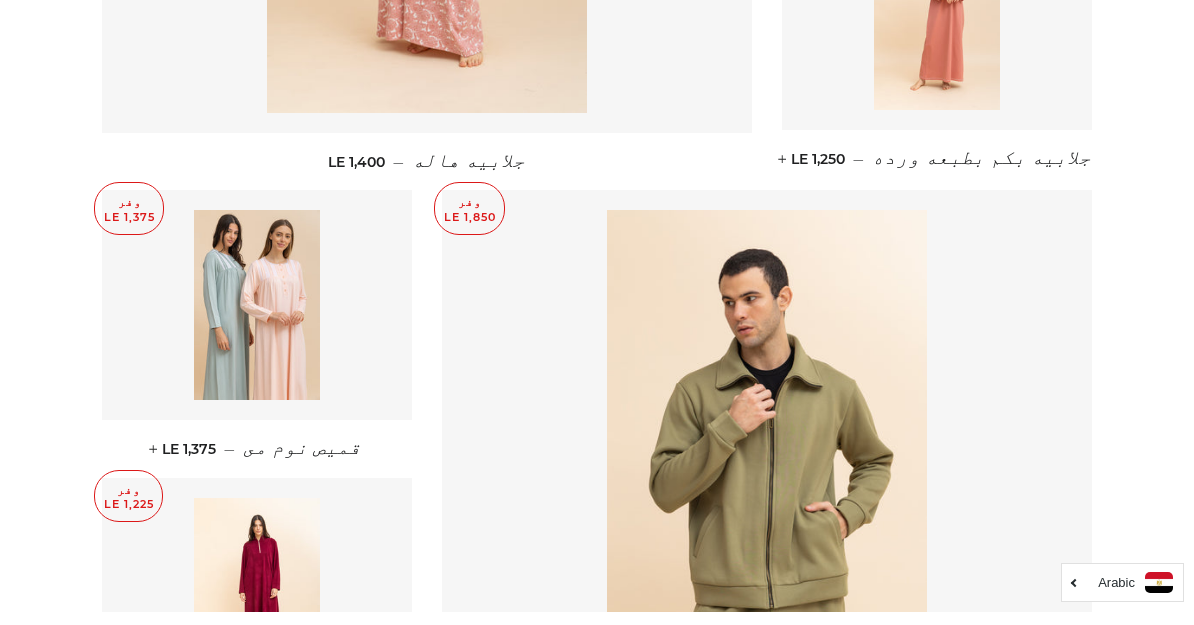 scroll, scrollTop: 2396, scrollLeft: 0, axis: vertical 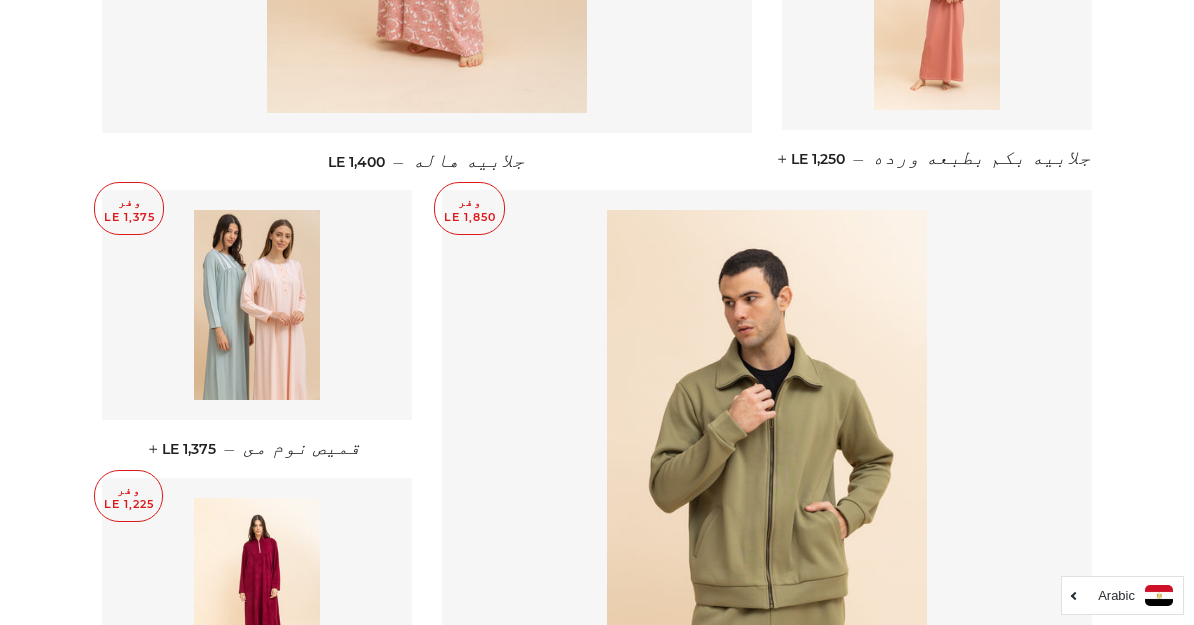 click at bounding box center (937, 15) 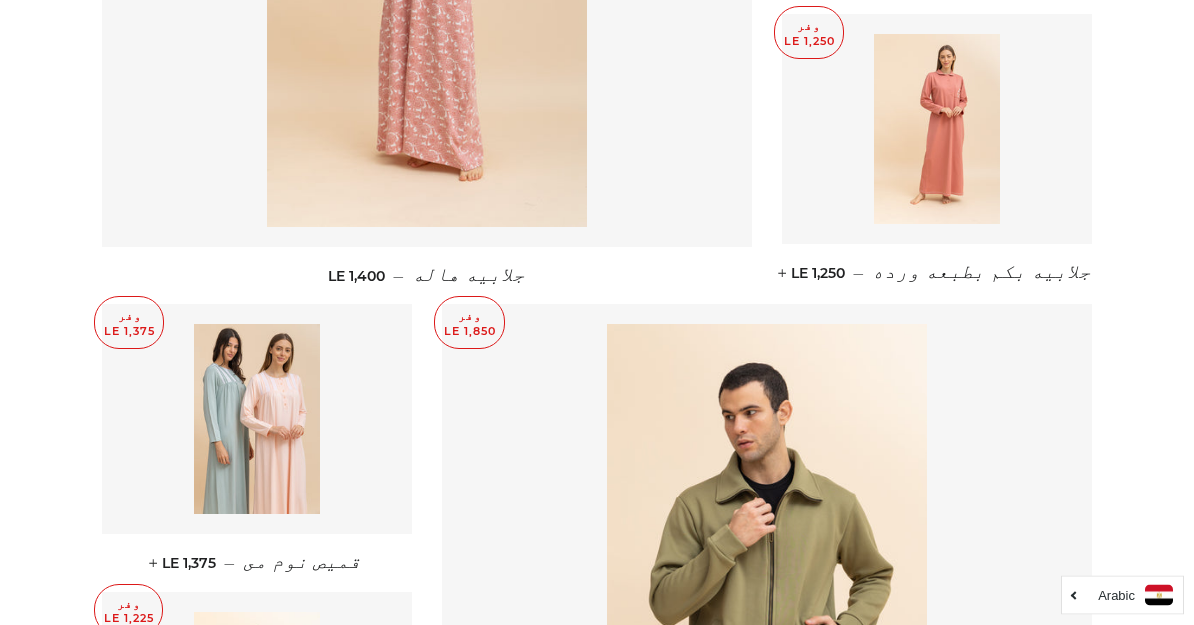 scroll, scrollTop: 2275, scrollLeft: 0, axis: vertical 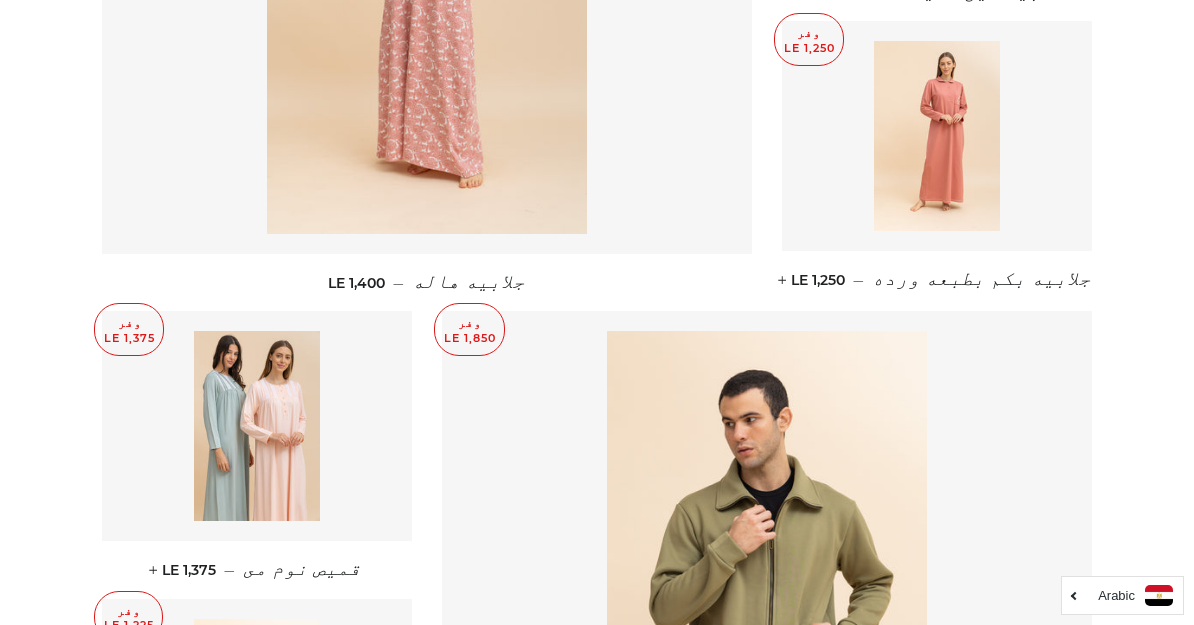 click at bounding box center (937, 136) 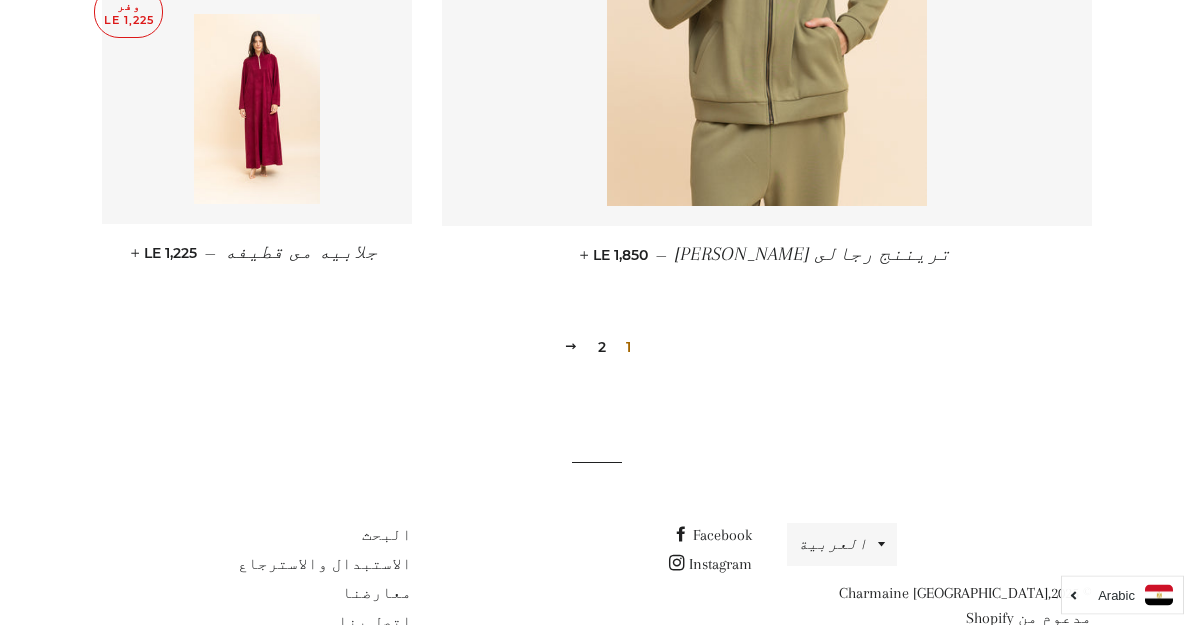 scroll, scrollTop: 2880, scrollLeft: 0, axis: vertical 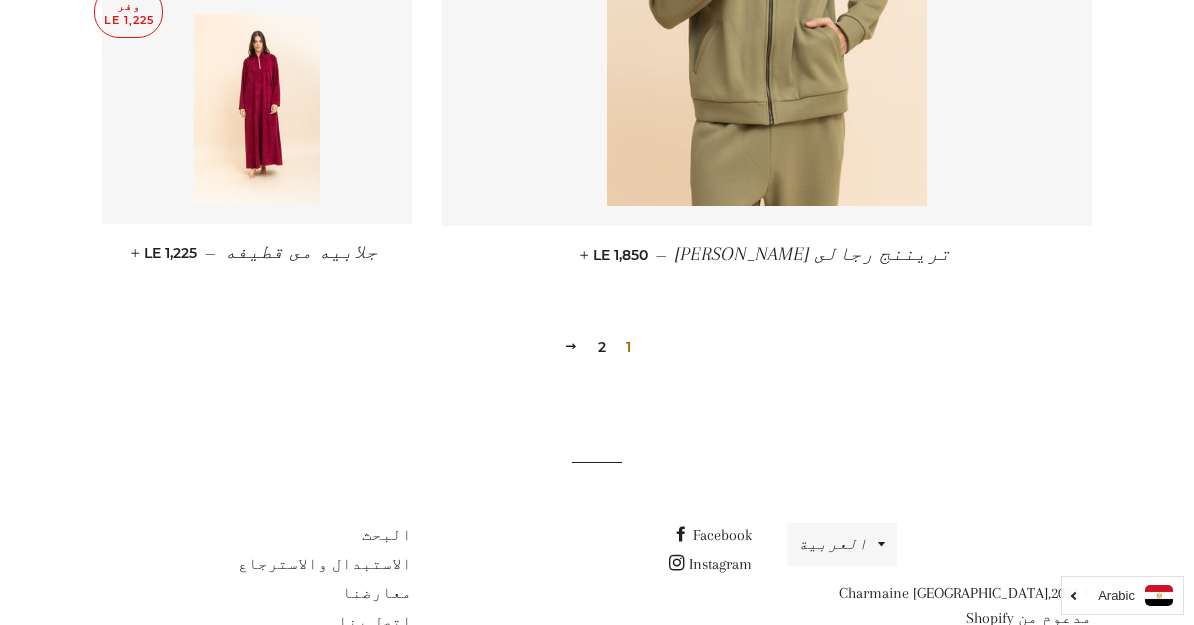 click on "2" at bounding box center [602, 347] 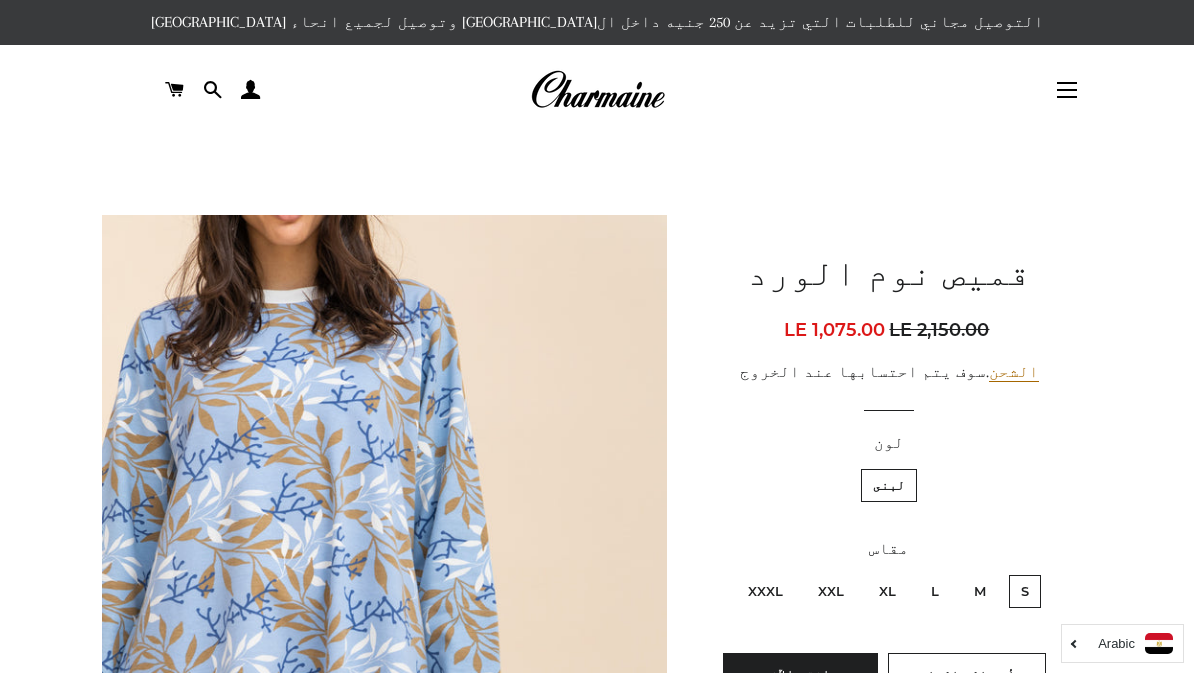 scroll, scrollTop: 0, scrollLeft: 0, axis: both 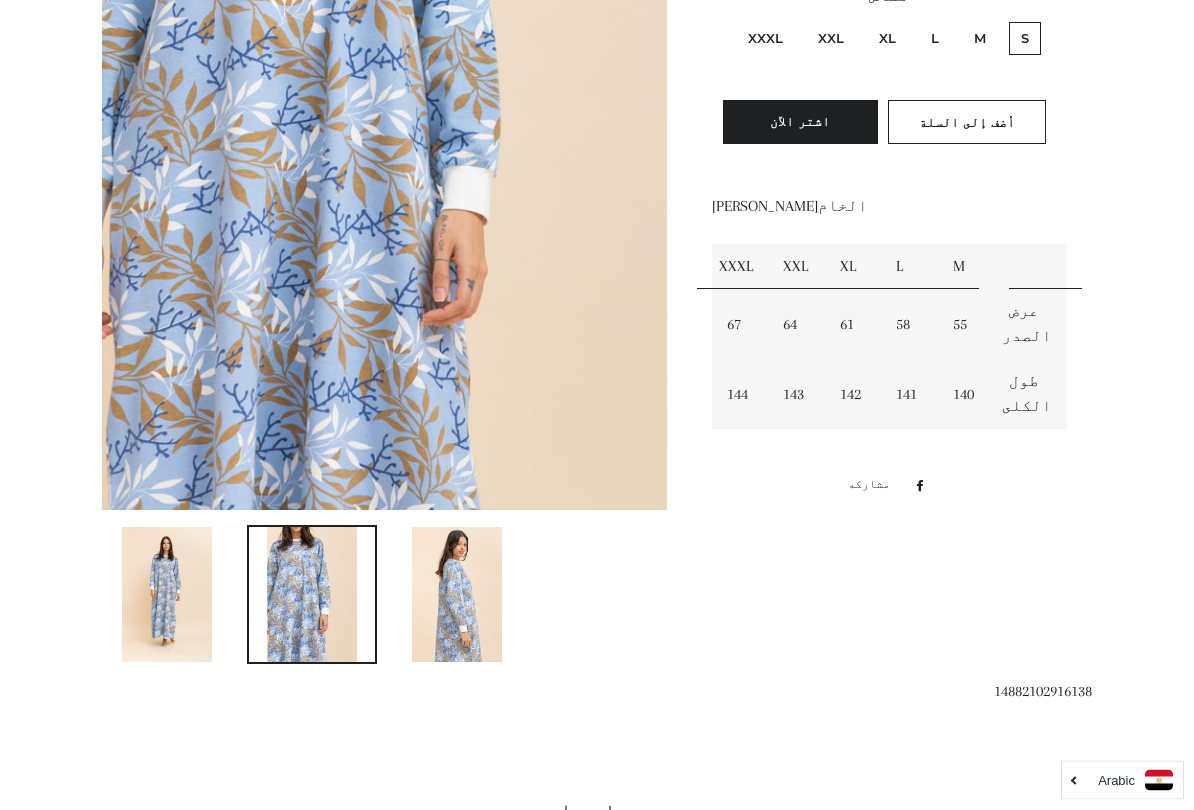 click at bounding box center [167, 595] 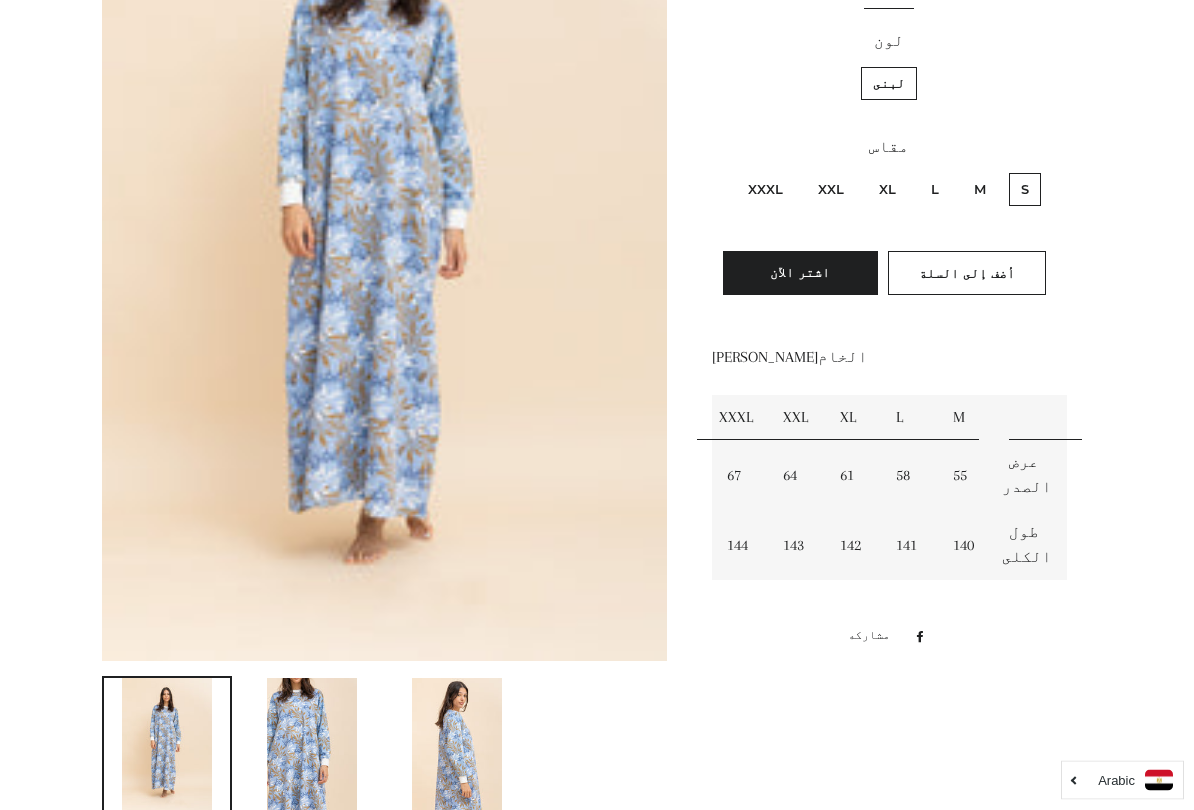 scroll, scrollTop: 395, scrollLeft: 0, axis: vertical 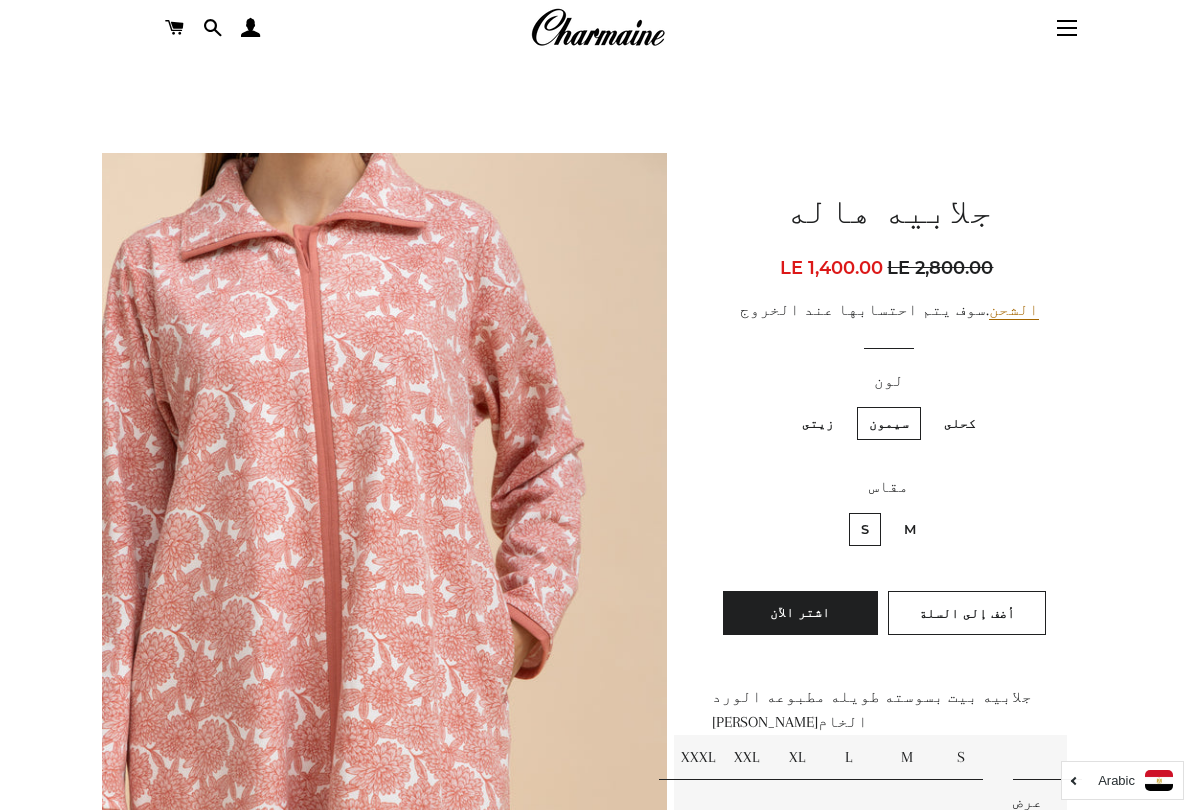 click on "M" at bounding box center [910, 529] 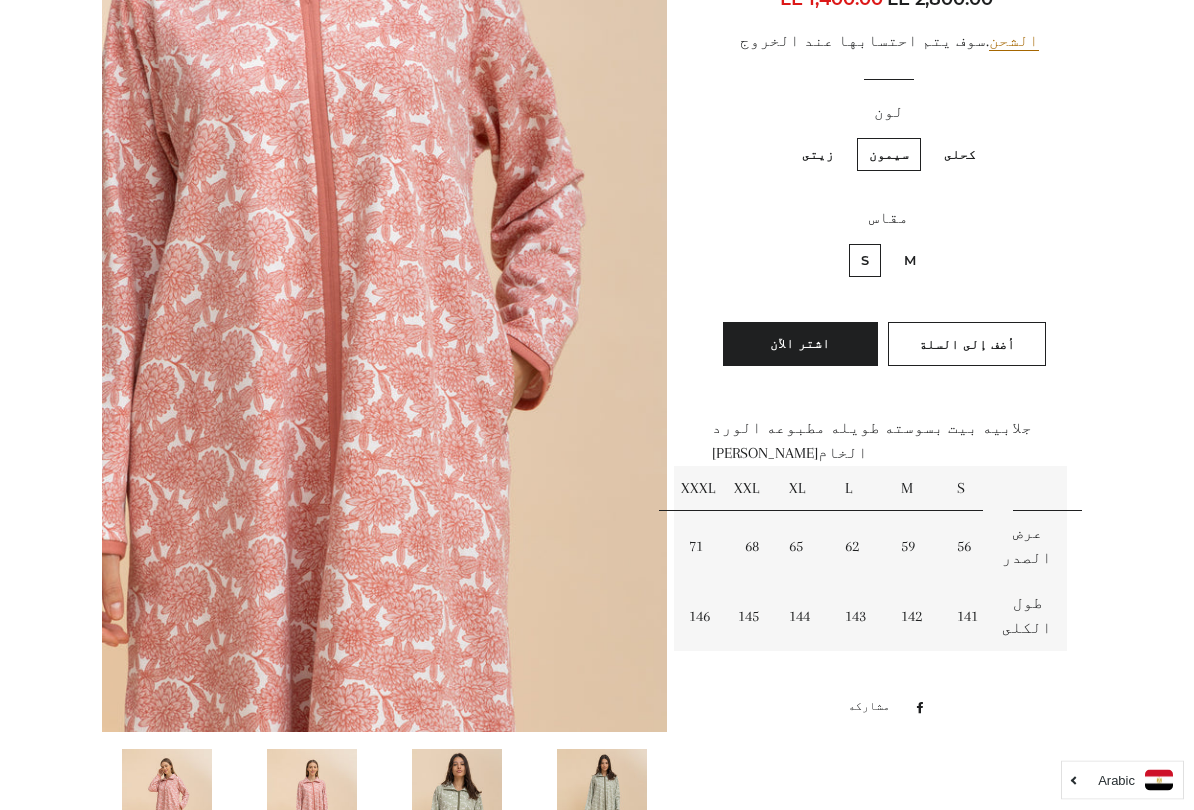 scroll, scrollTop: 331, scrollLeft: 0, axis: vertical 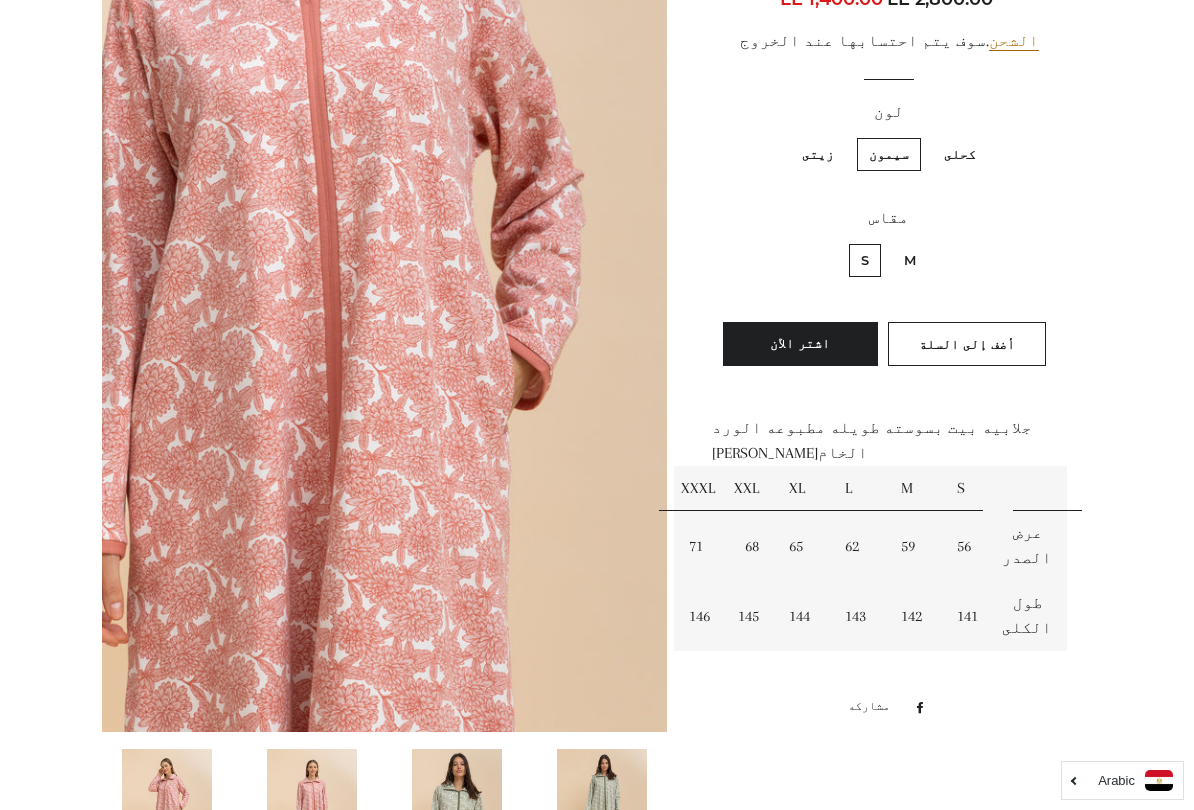click on "كحلى" at bounding box center [960, 154] 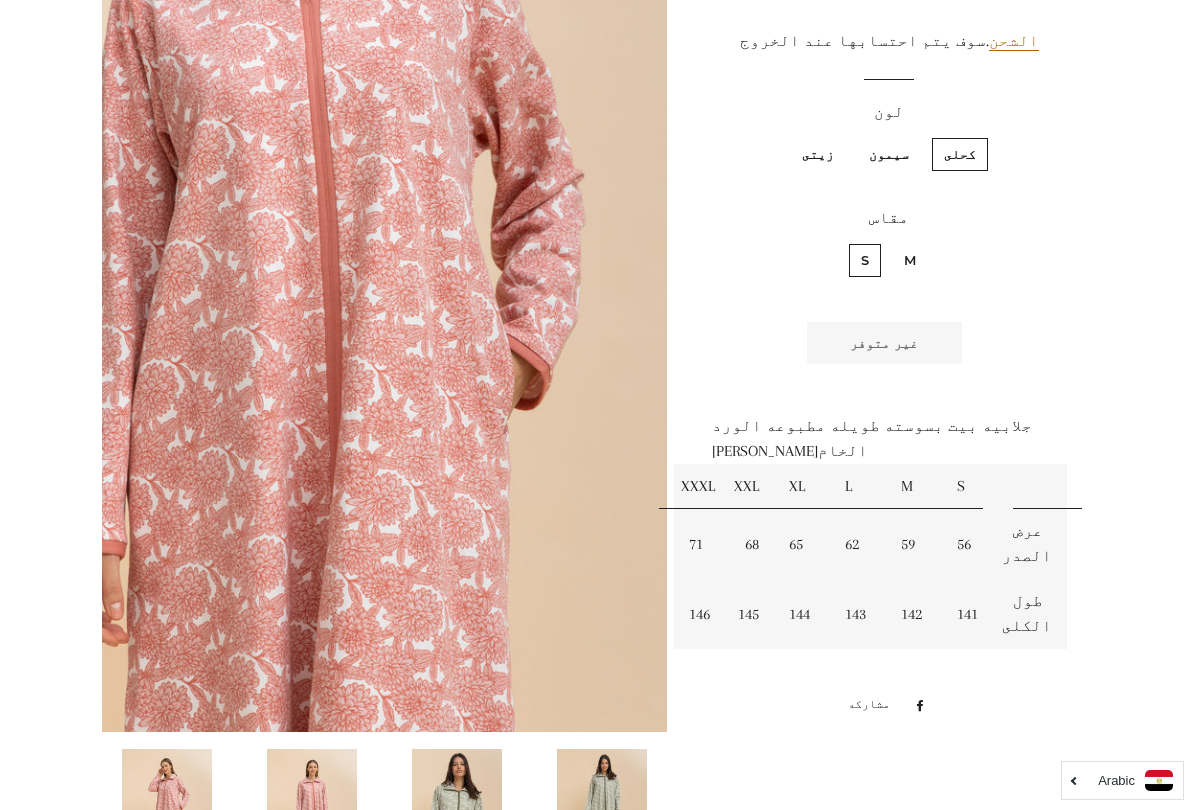 click on "زيتى" at bounding box center (818, 154) 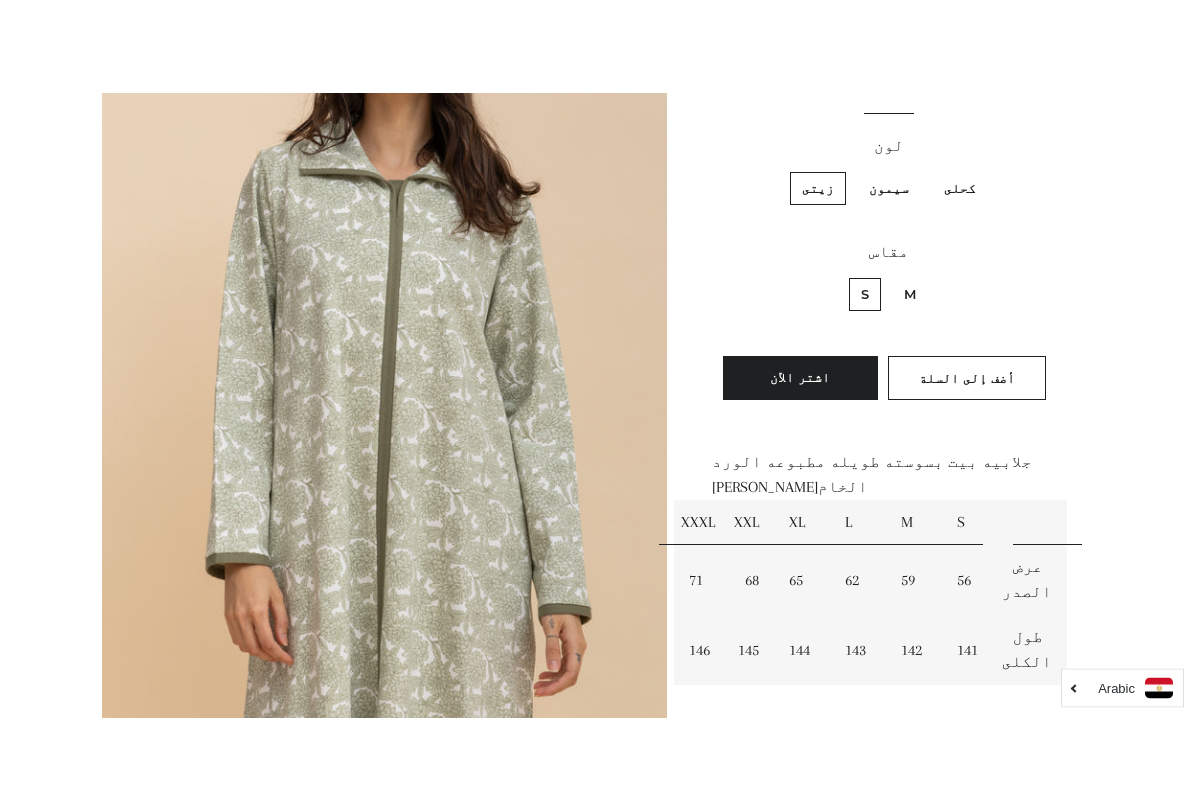 scroll, scrollTop: 342, scrollLeft: 0, axis: vertical 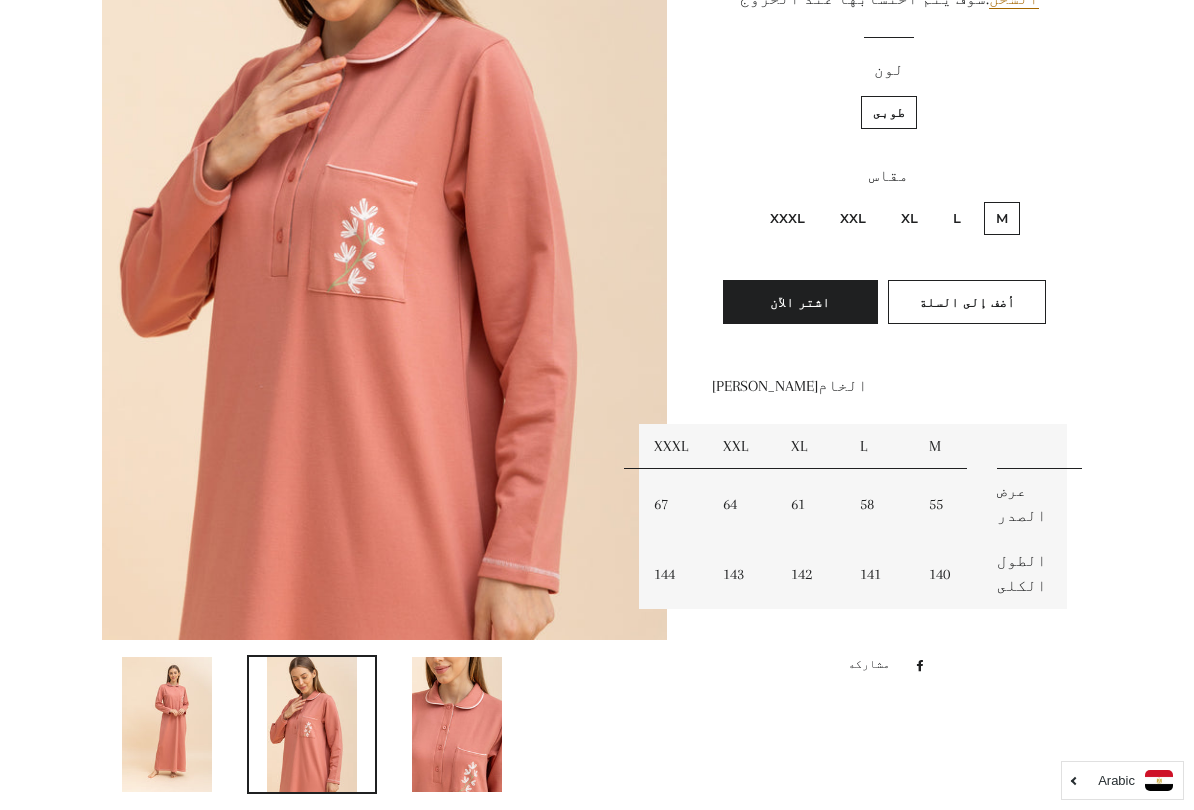 click at bounding box center (167, 724) 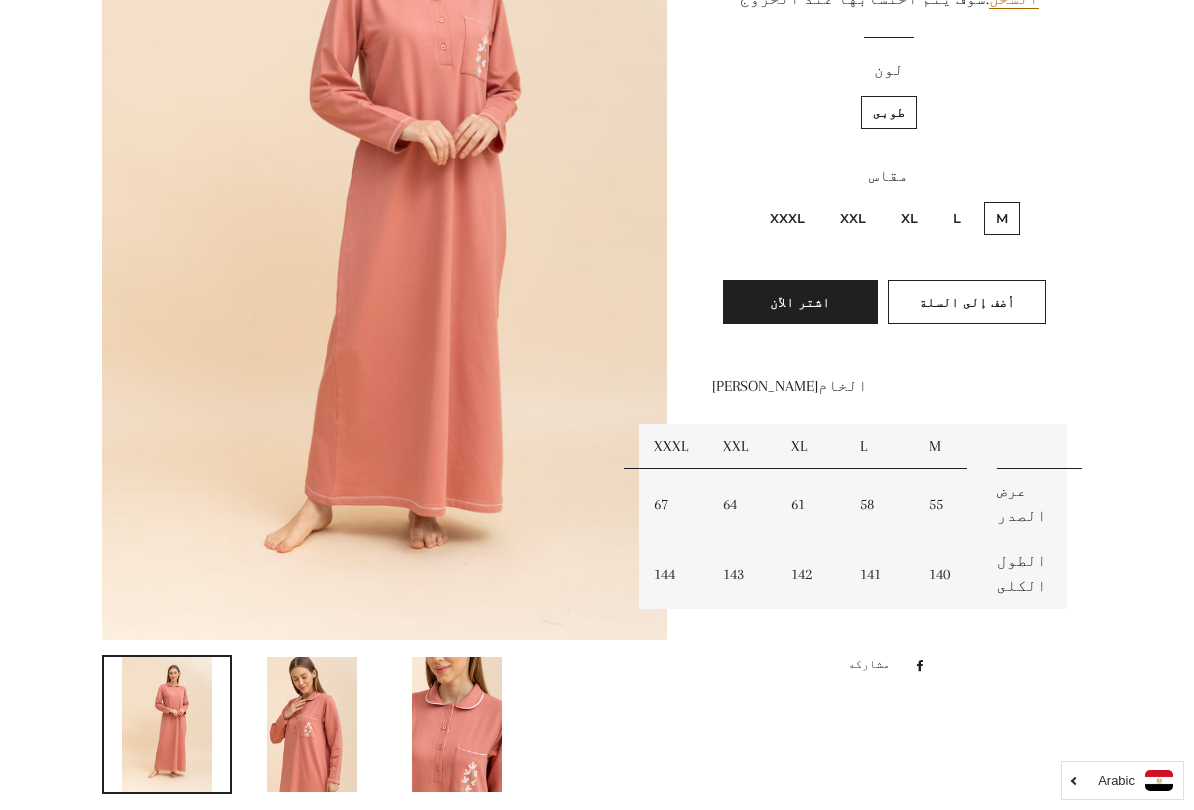 click at bounding box center [457, 724] 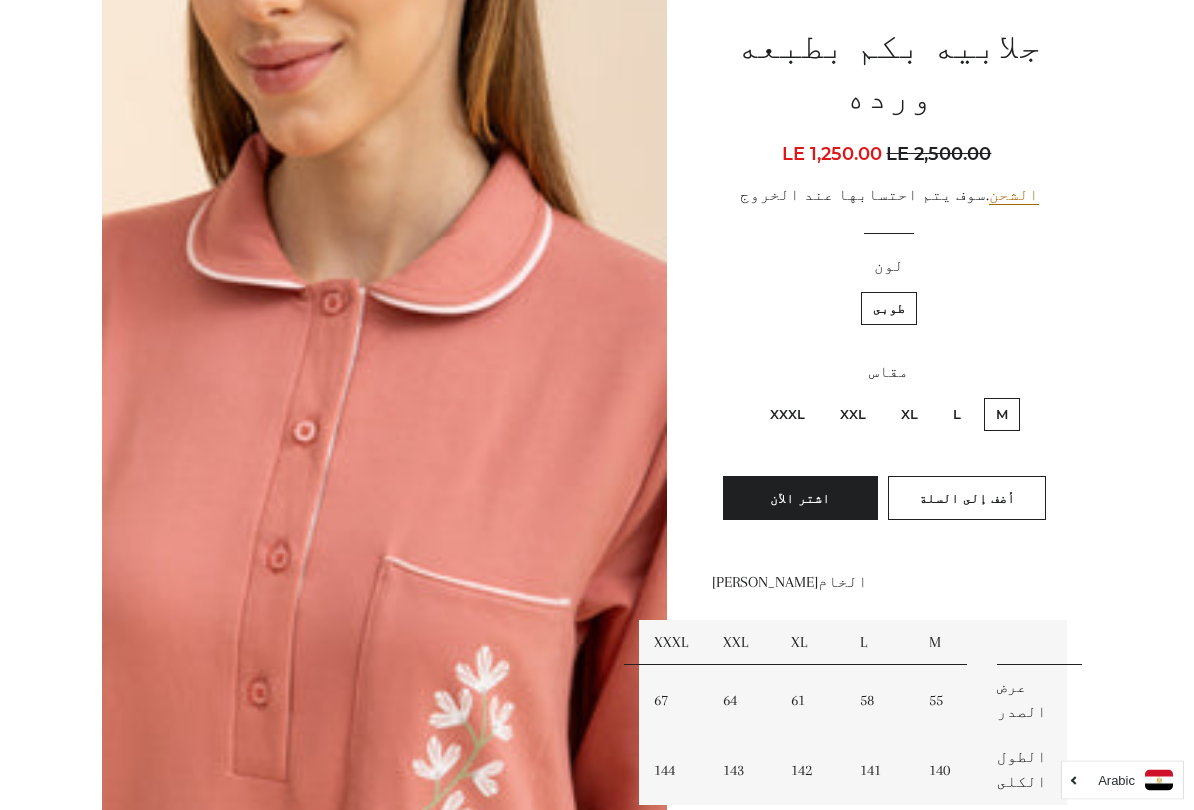 scroll, scrollTop: 227, scrollLeft: 0, axis: vertical 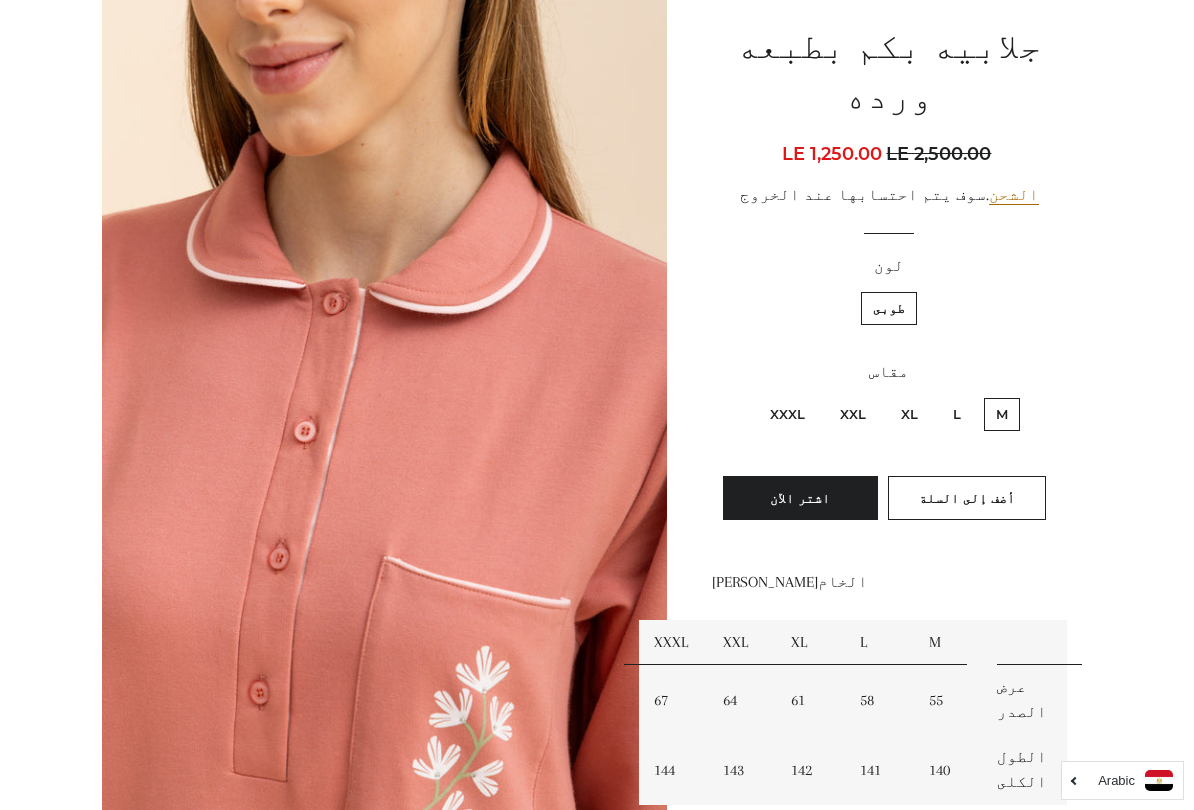 click on "XXXL" at bounding box center [787, 414] 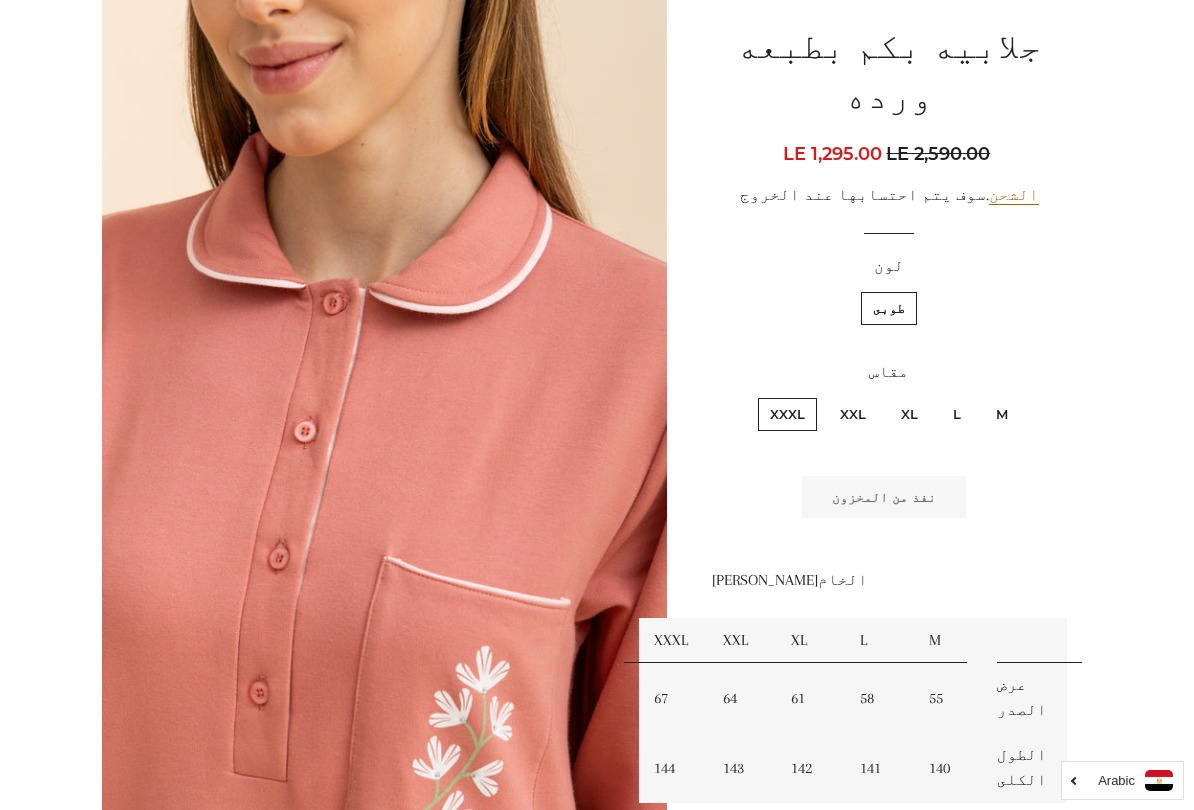 click on "XXL" at bounding box center [853, 414] 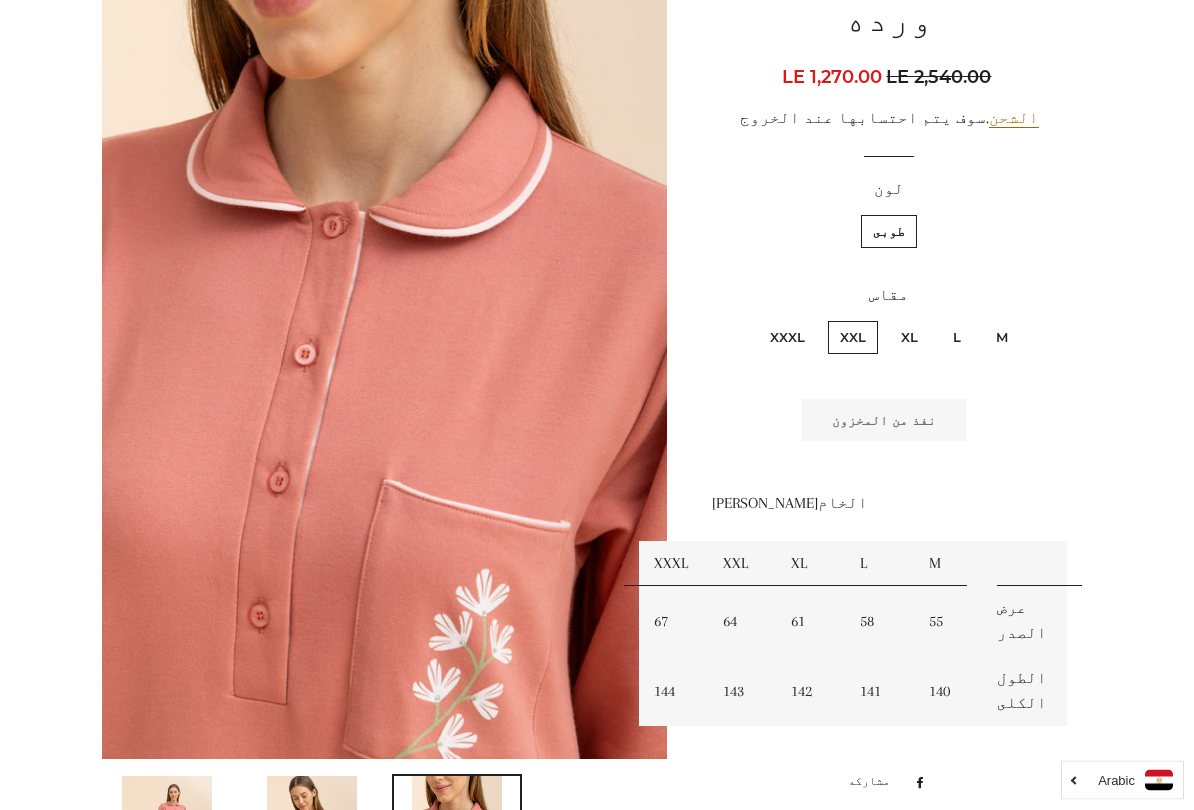 scroll, scrollTop: 304, scrollLeft: 0, axis: vertical 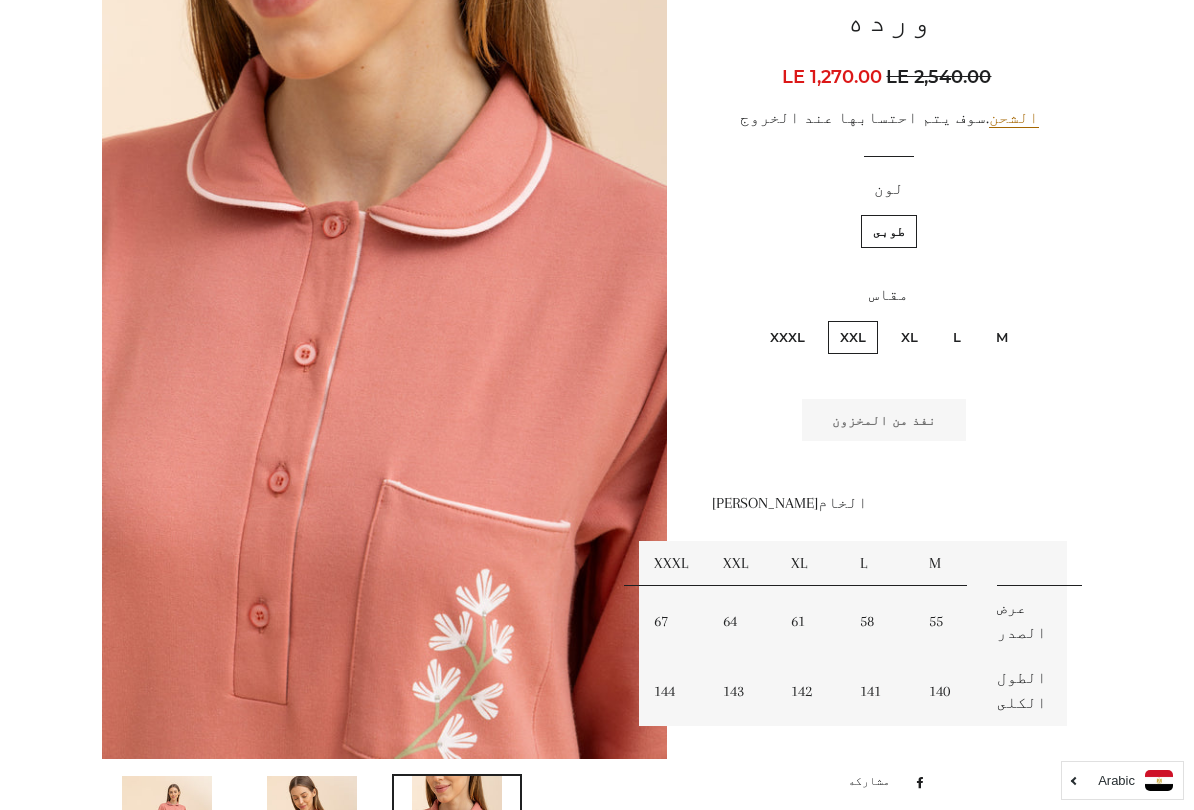 click on "M" at bounding box center (1002, 337) 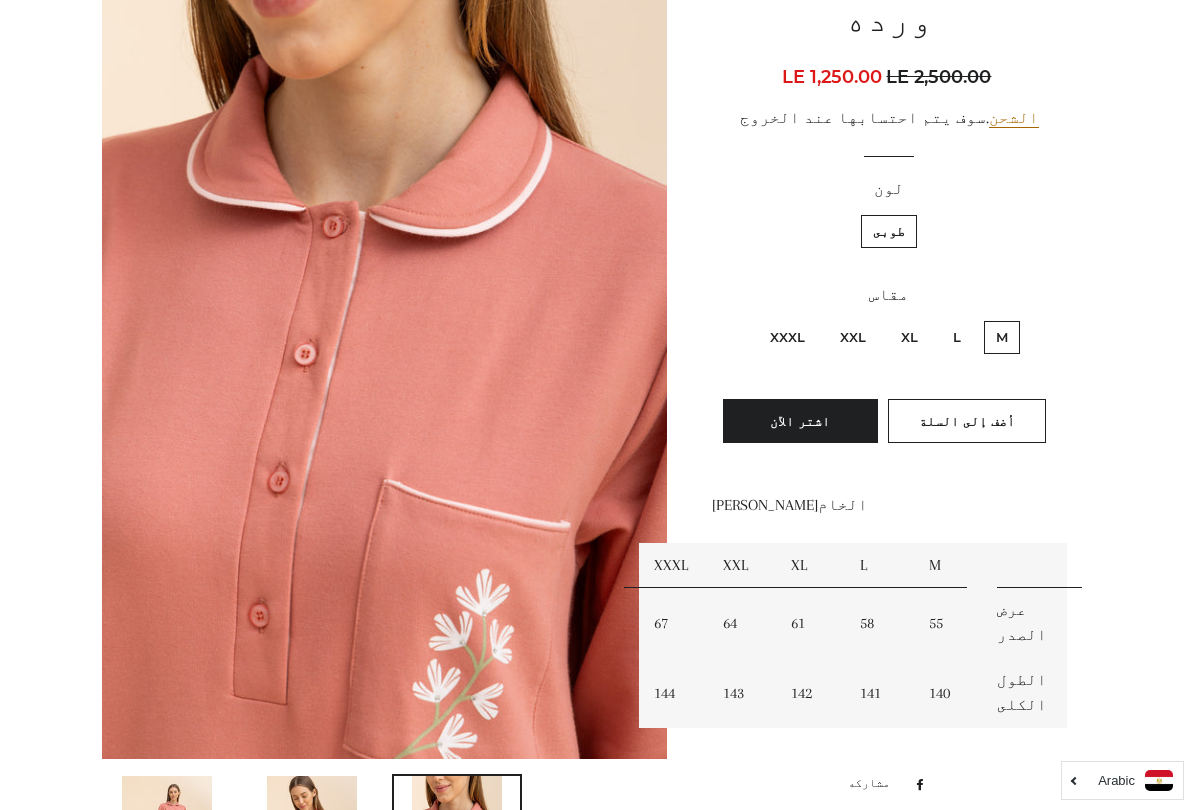 click on "L" at bounding box center (957, 337) 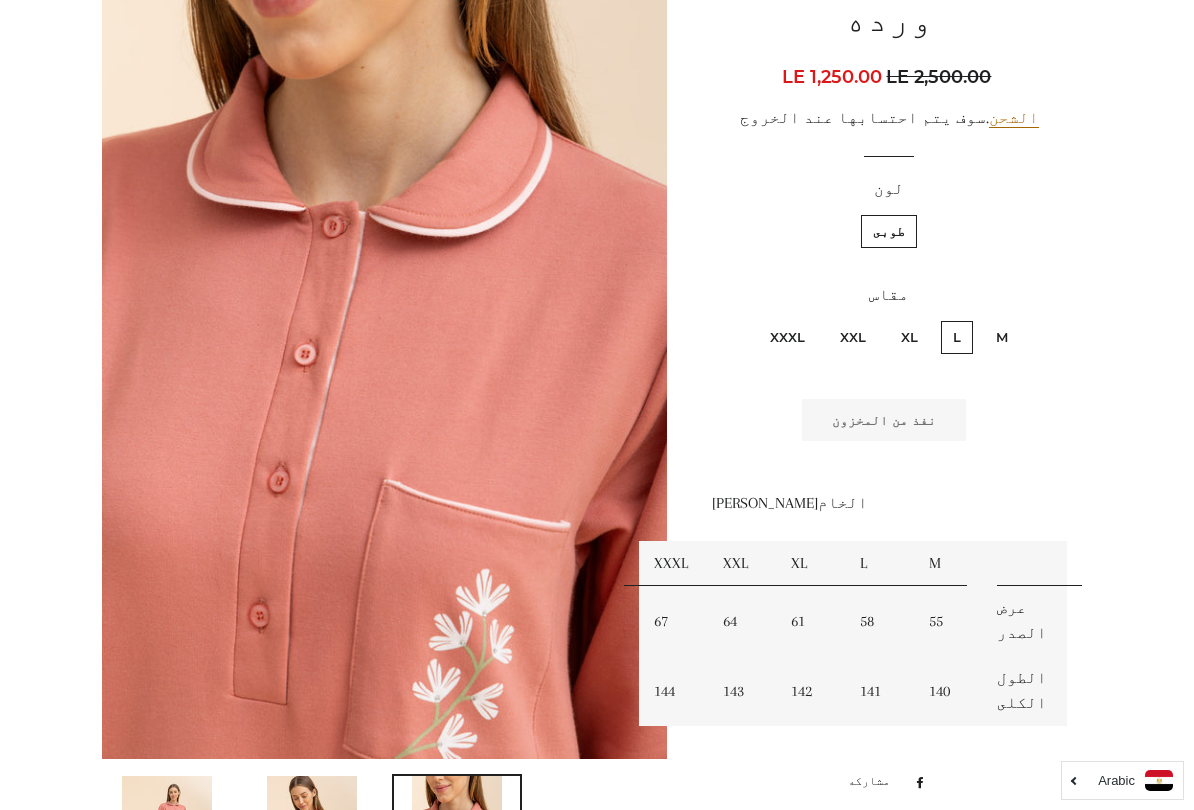 click on "XL" at bounding box center [909, 337] 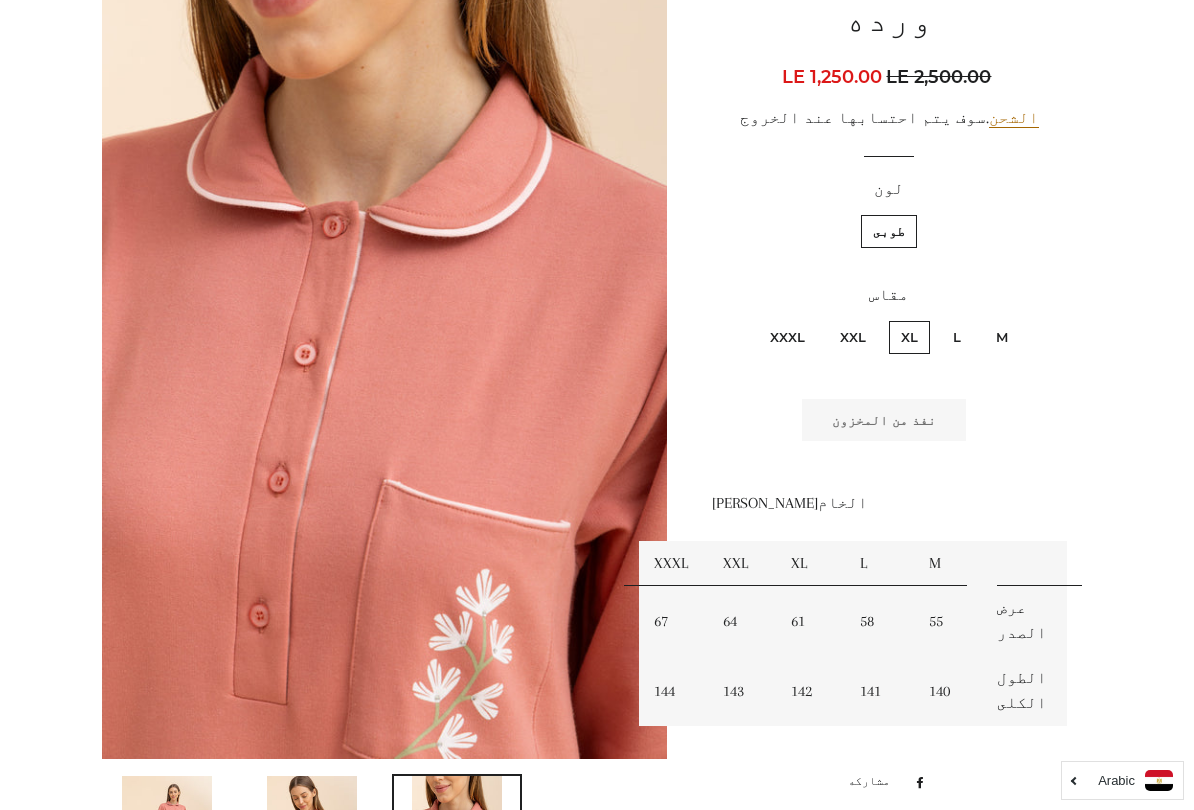 click on "L" at bounding box center [957, 337] 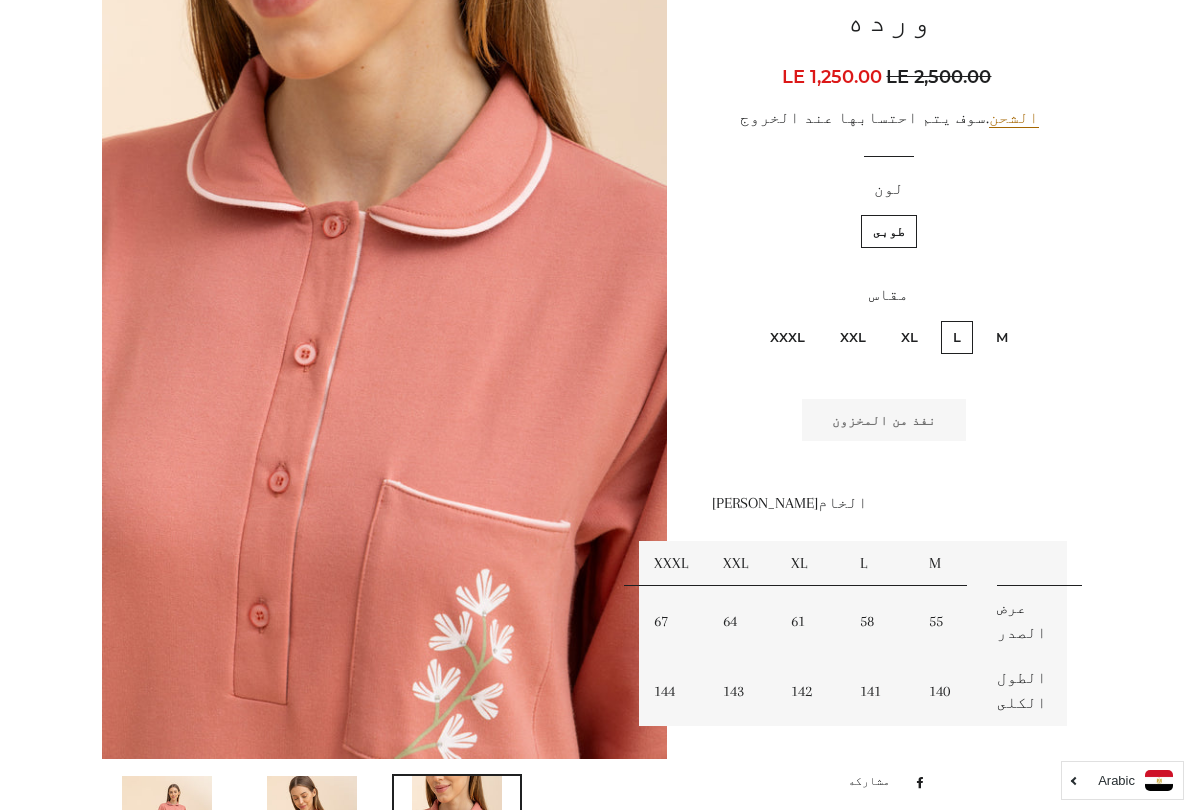 click on "M" at bounding box center [1002, 337] 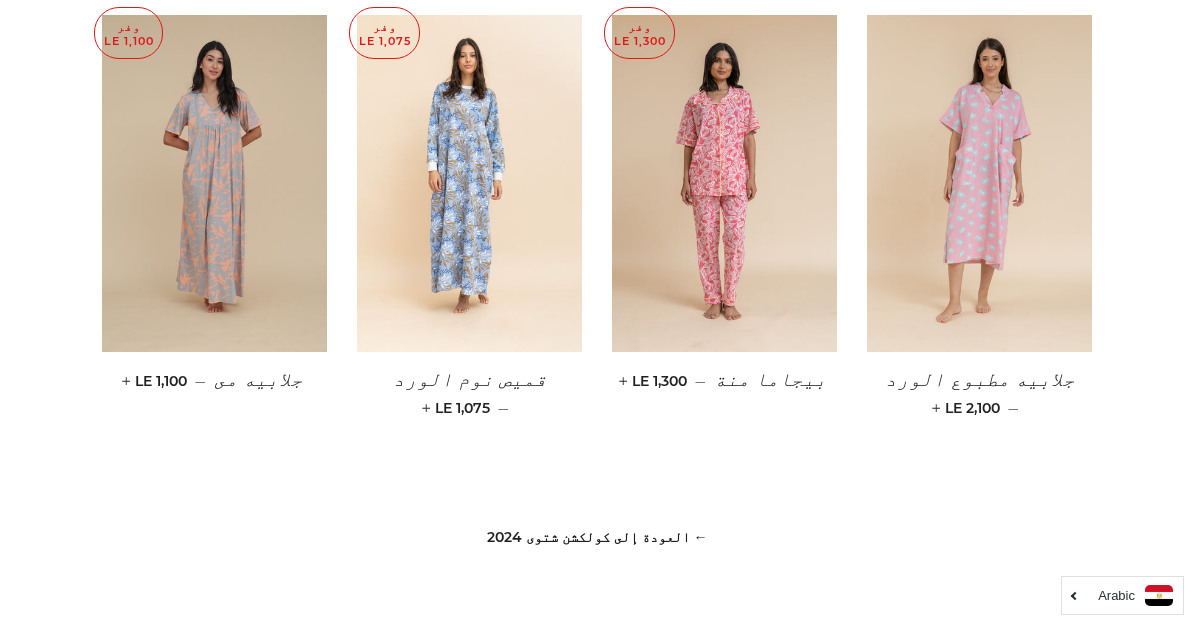 scroll, scrollTop: 1453, scrollLeft: 0, axis: vertical 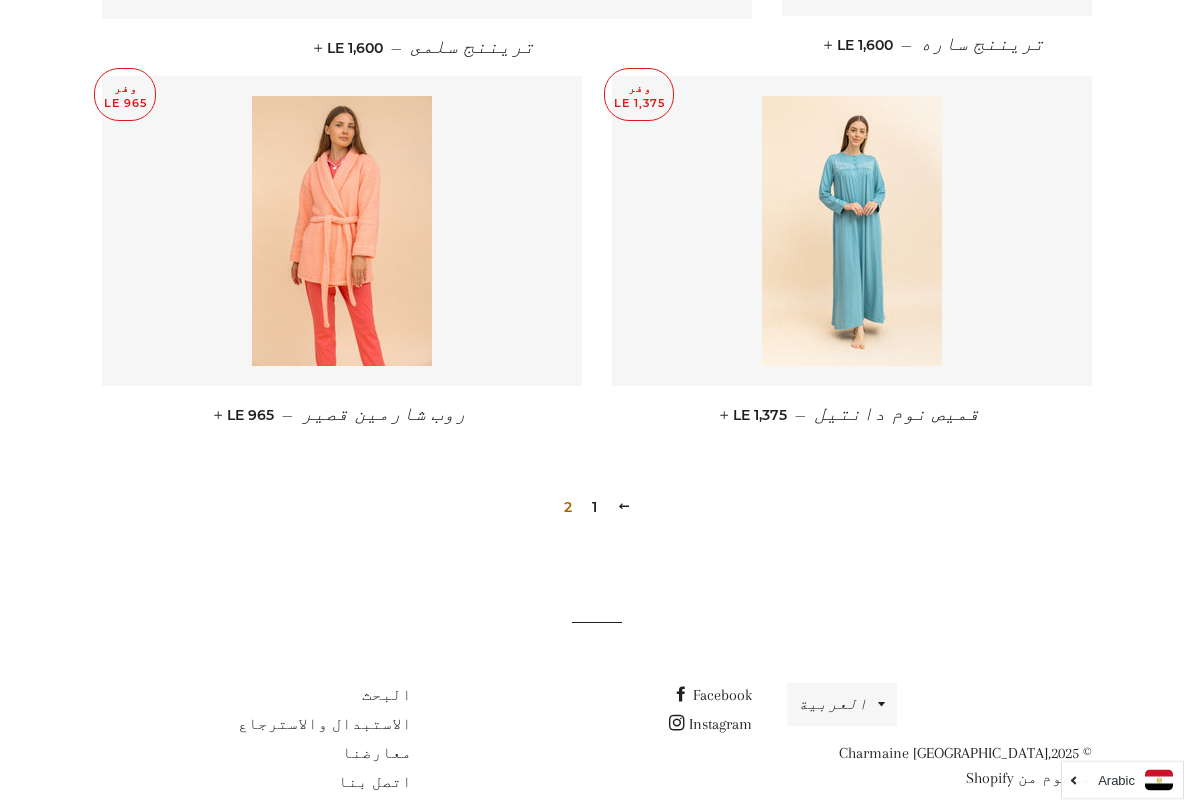click on "السابقه" at bounding box center [624, 507] 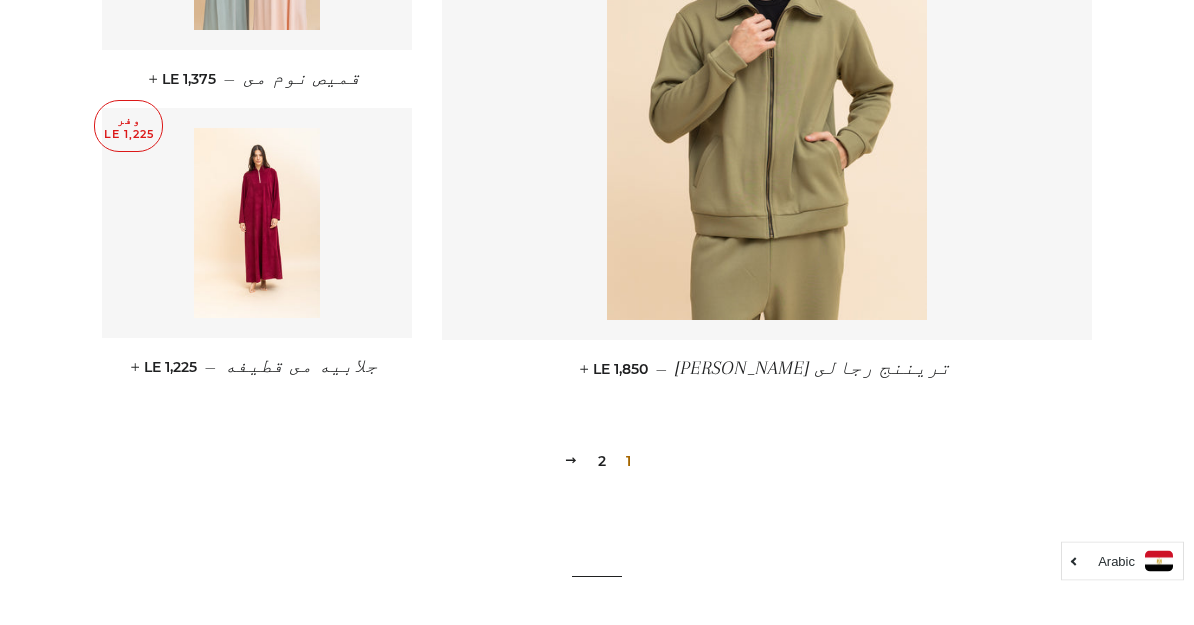 scroll, scrollTop: 2766, scrollLeft: 0, axis: vertical 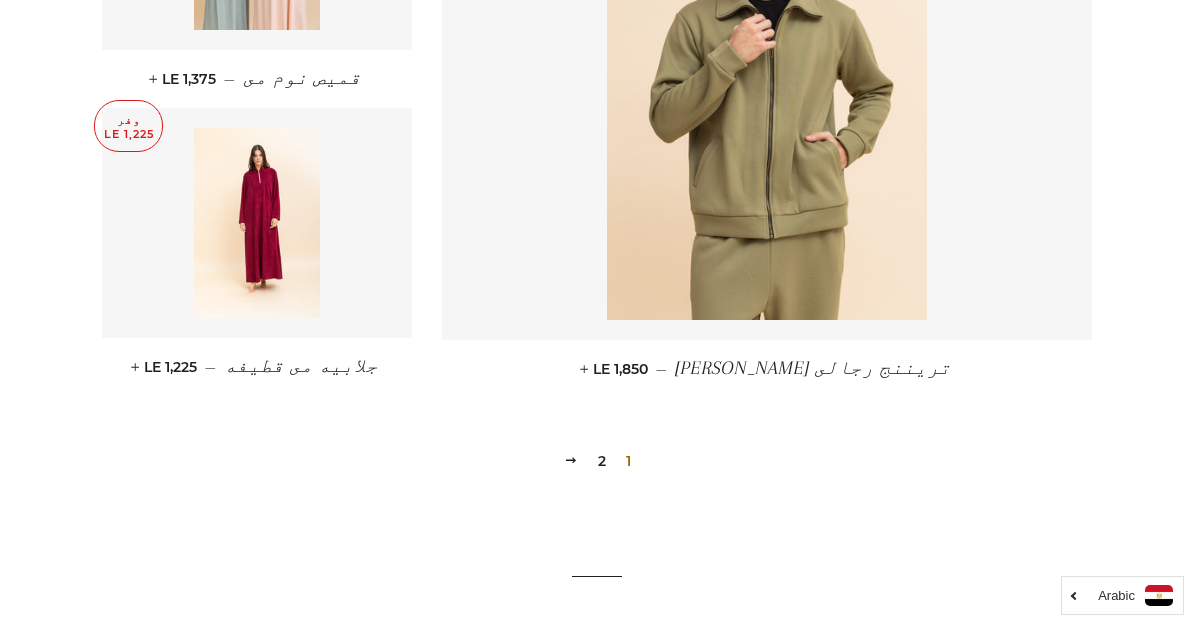 click at bounding box center [257, 223] 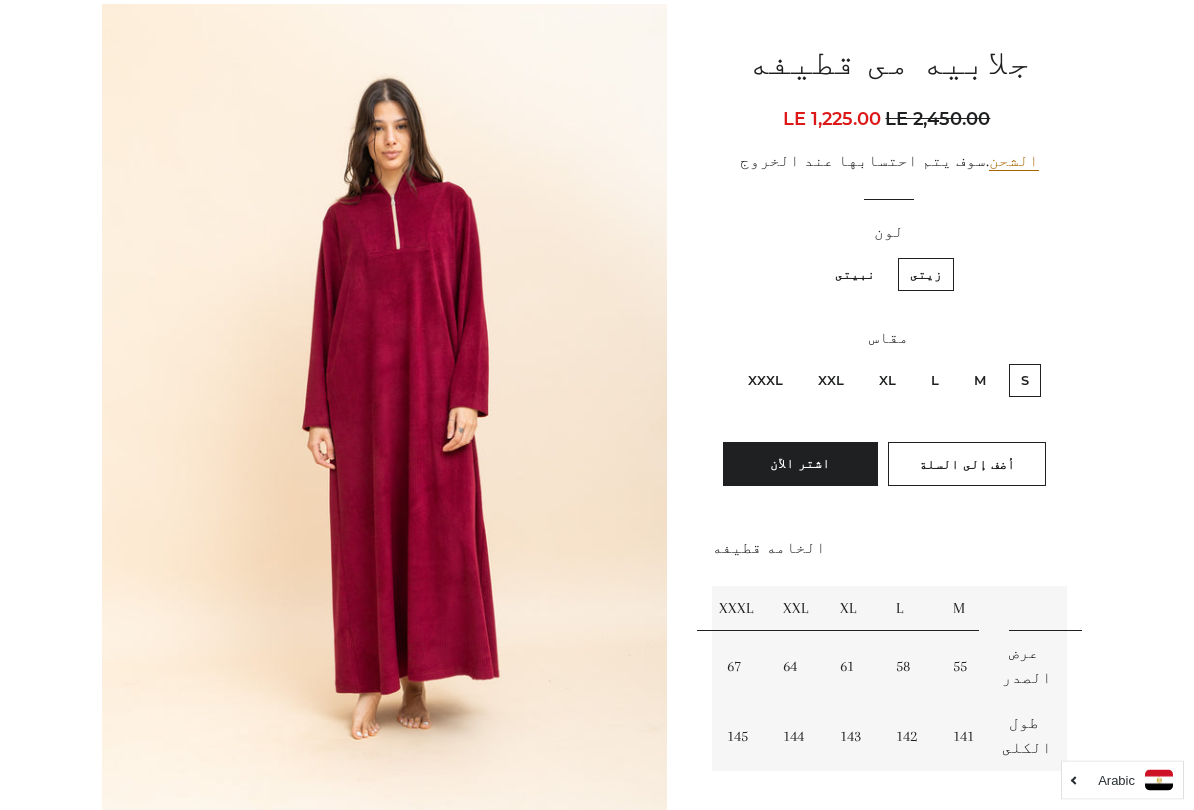 scroll, scrollTop: 211, scrollLeft: 0, axis: vertical 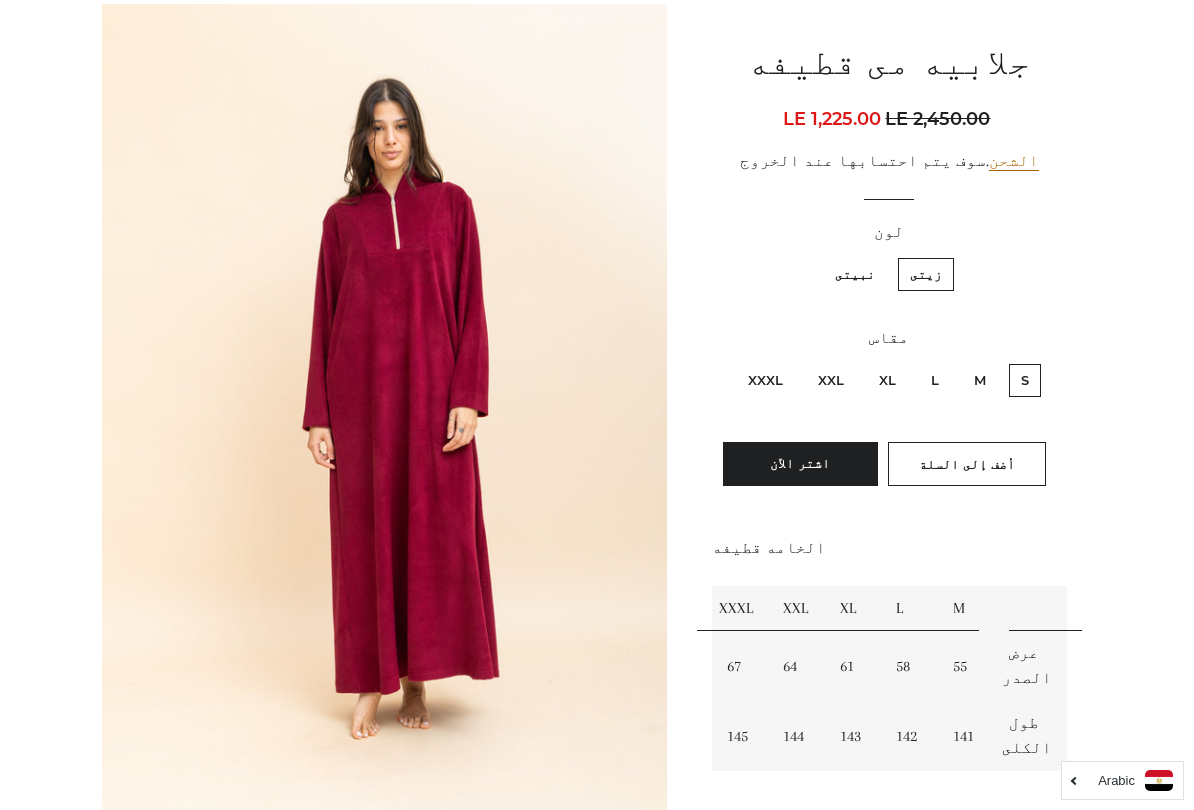 click on "نبيتى" at bounding box center [855, 274] 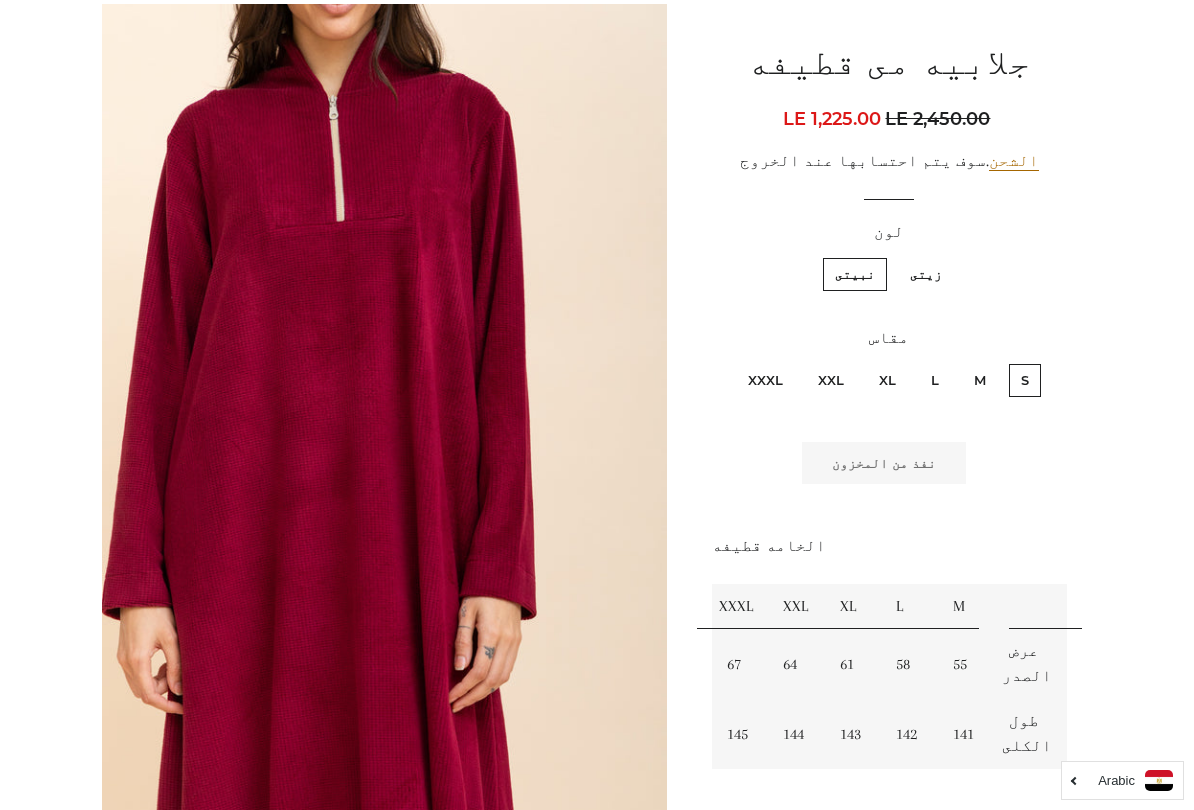 click on "زيتى" at bounding box center [926, 274] 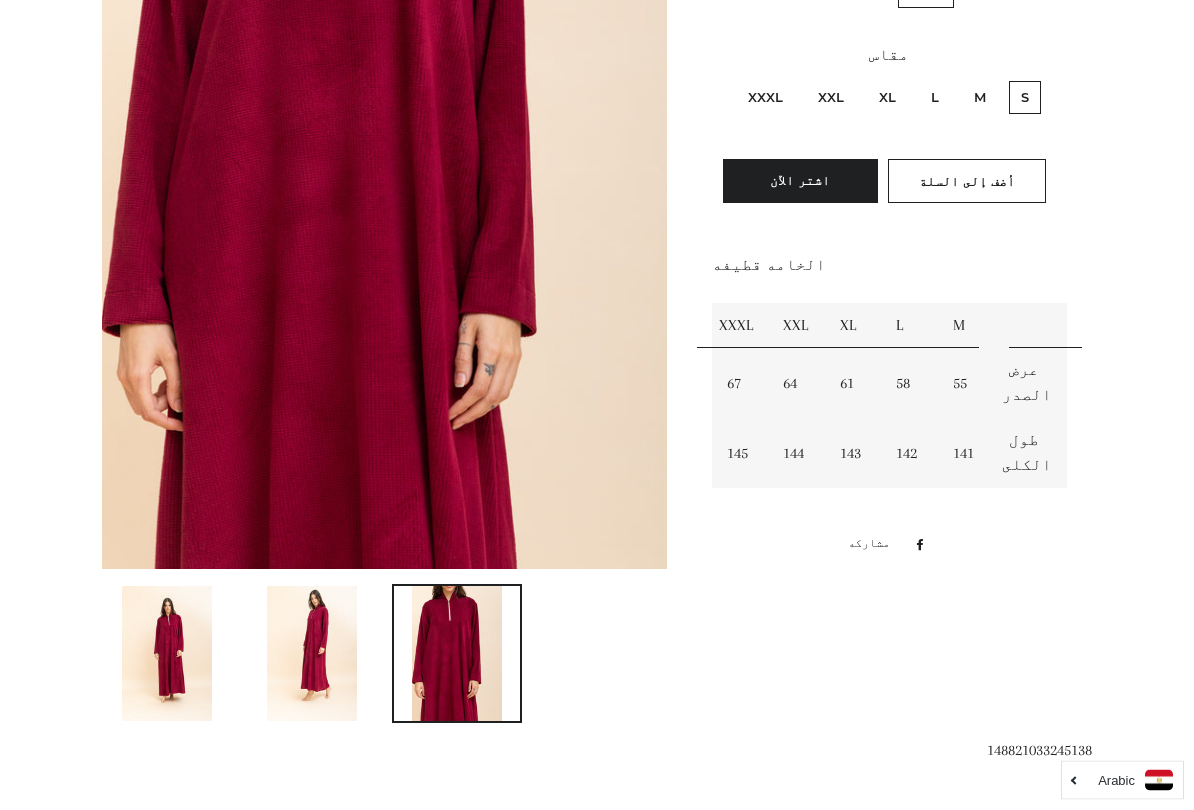 click at bounding box center (167, 654) 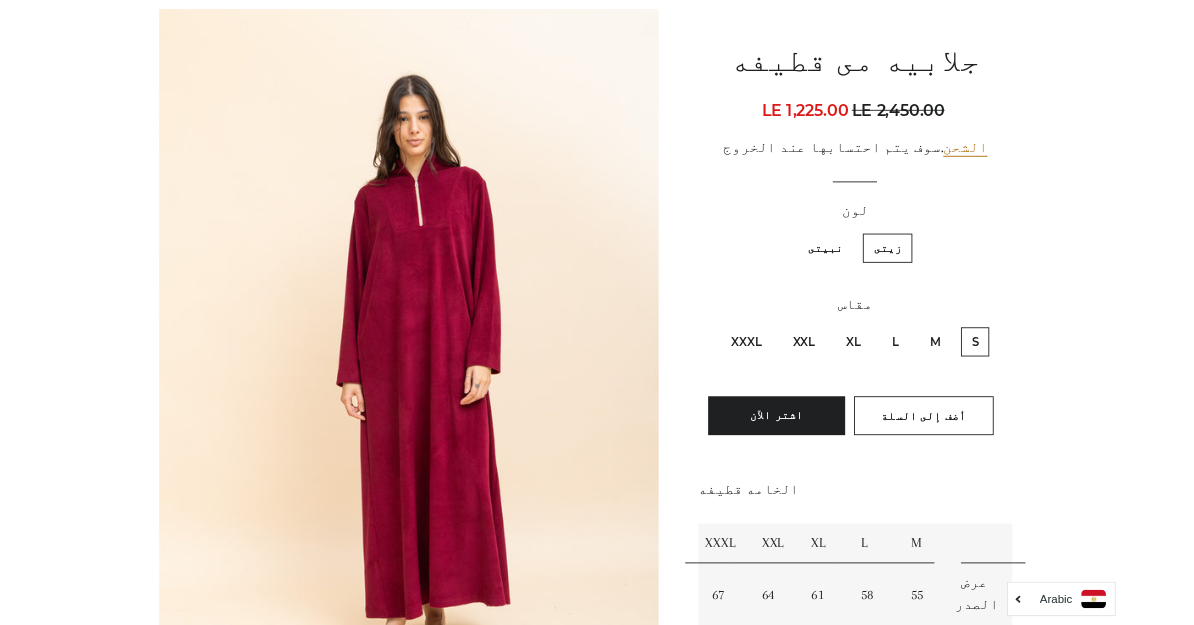 scroll, scrollTop: 252, scrollLeft: 0, axis: vertical 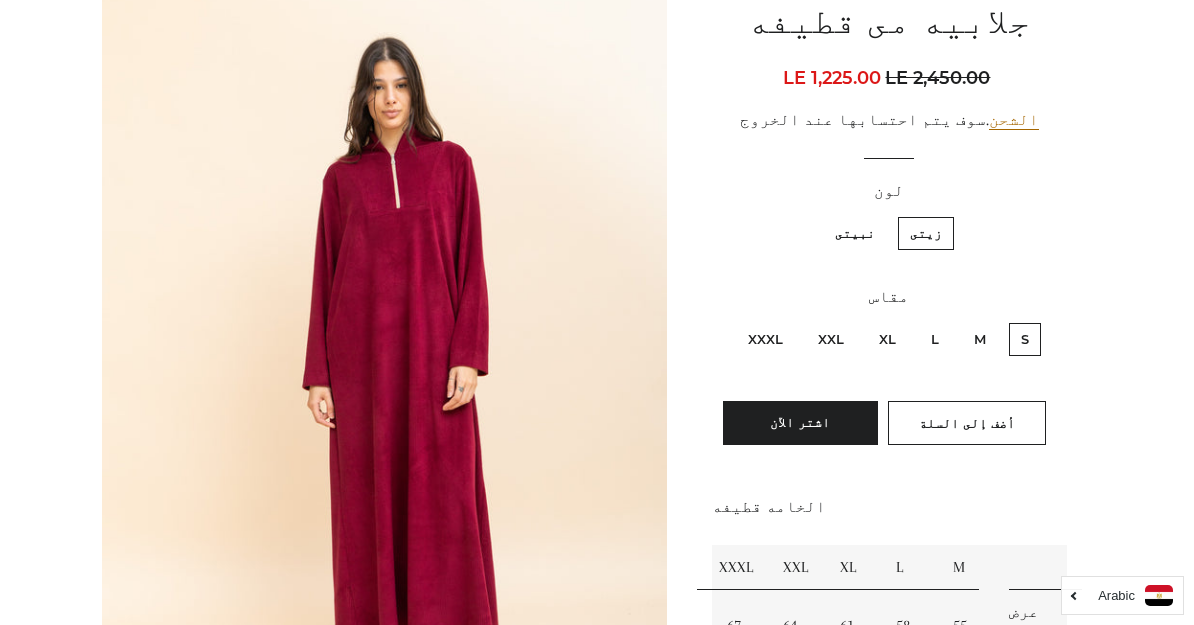 click on "XXXL" at bounding box center (765, 339) 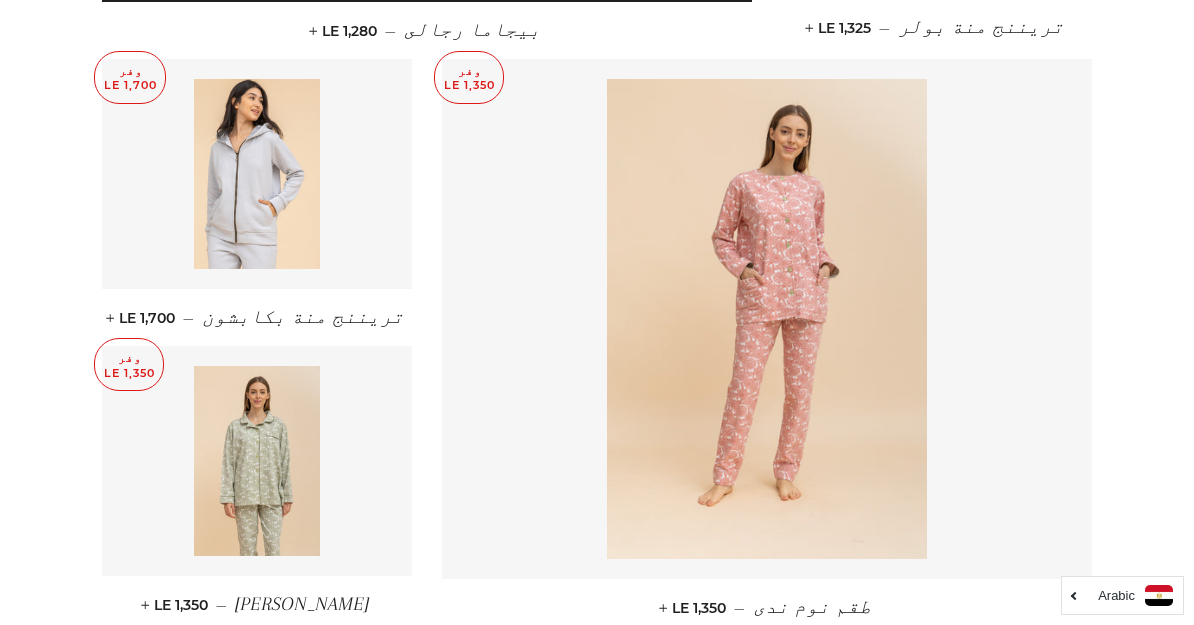 scroll, scrollTop: 1284, scrollLeft: 0, axis: vertical 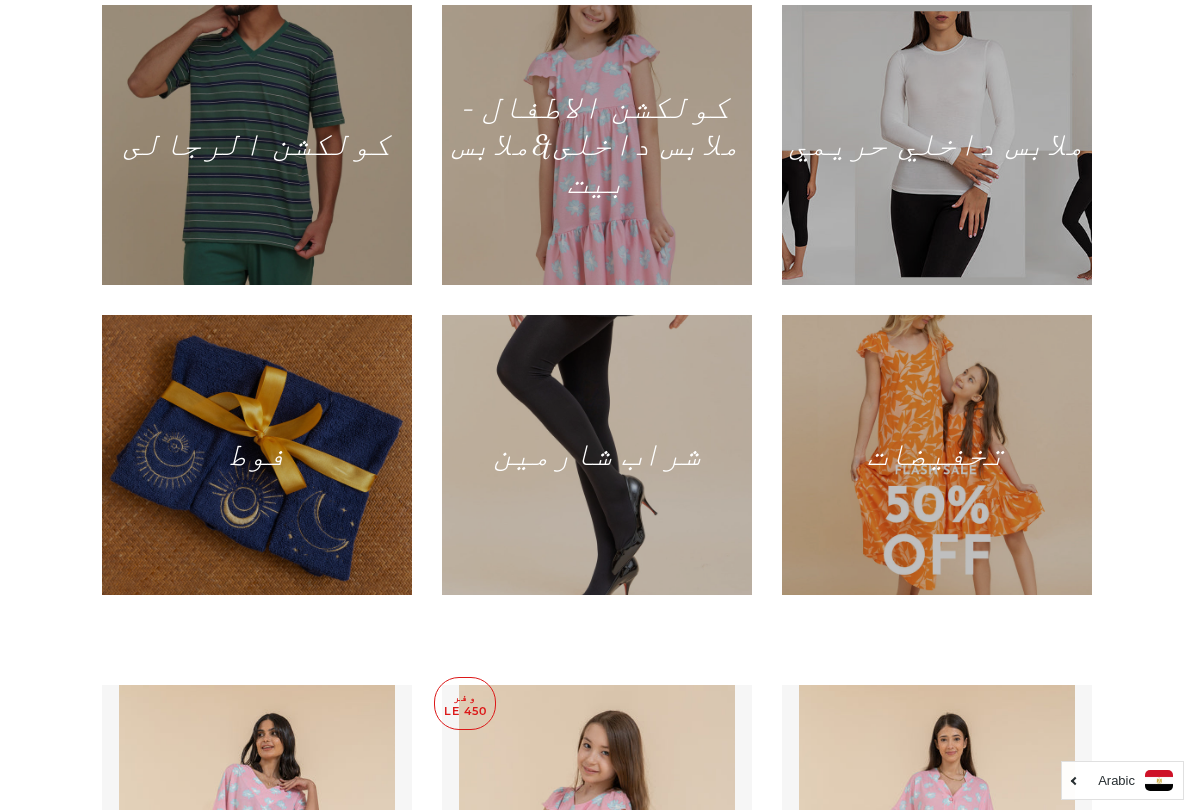 click at bounding box center [597, 145] 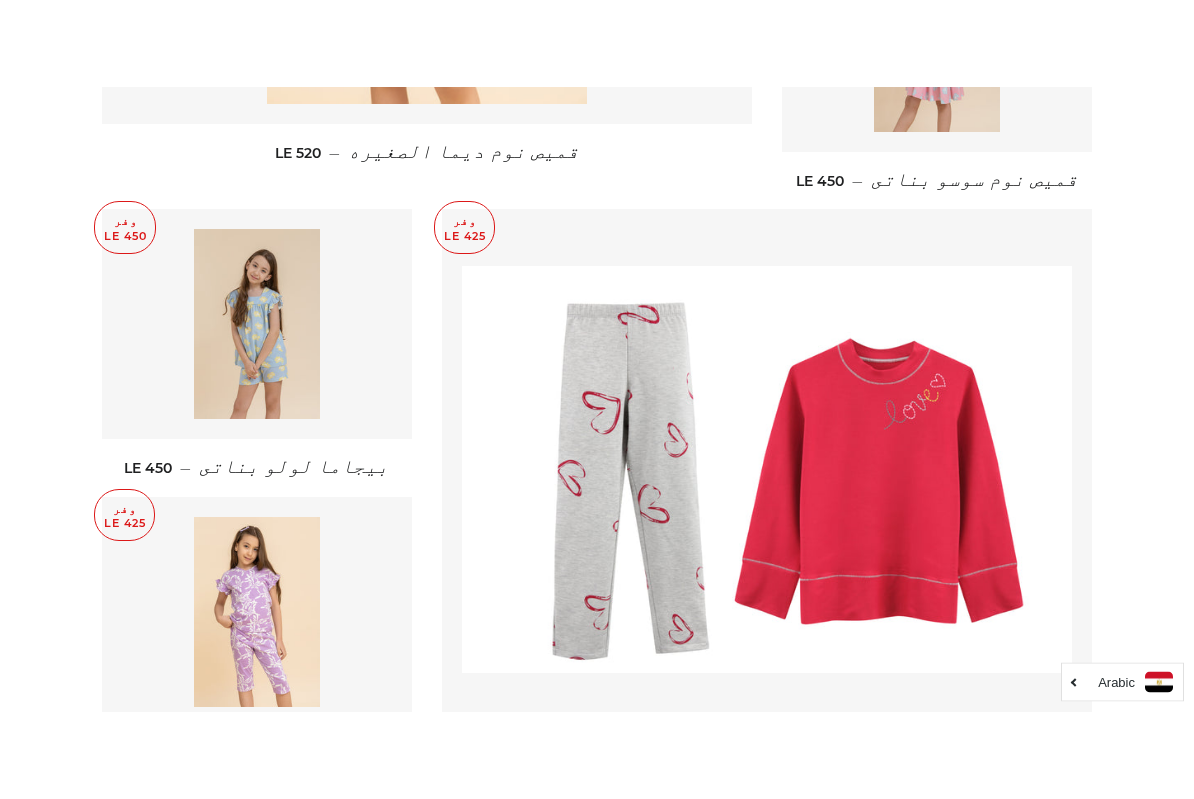 scroll, scrollTop: 2561, scrollLeft: 0, axis: vertical 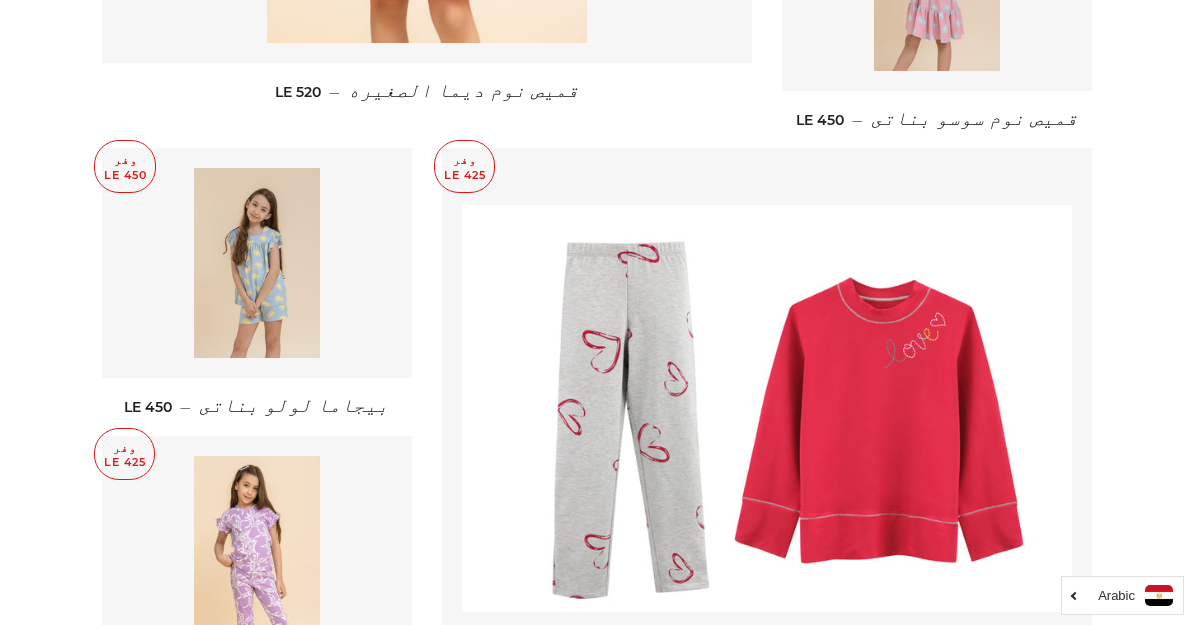 click at bounding box center (767, 408) 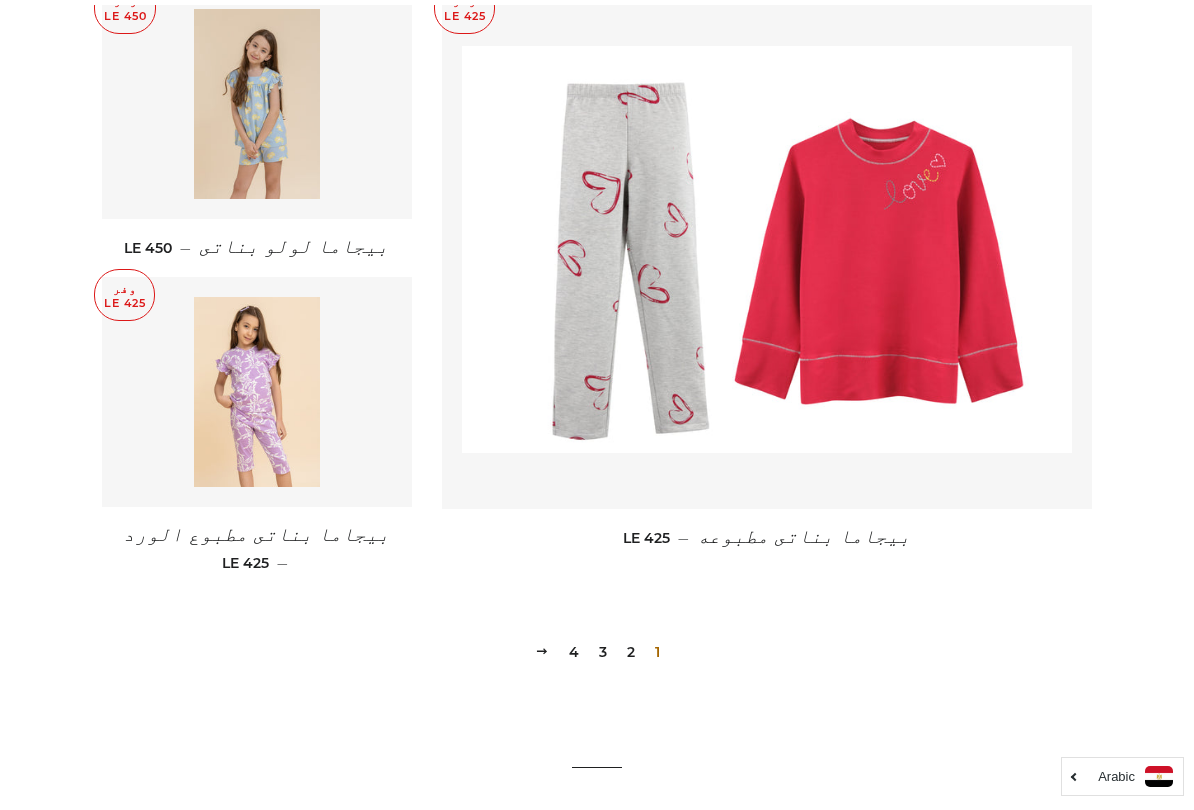 scroll, scrollTop: 2721, scrollLeft: 0, axis: vertical 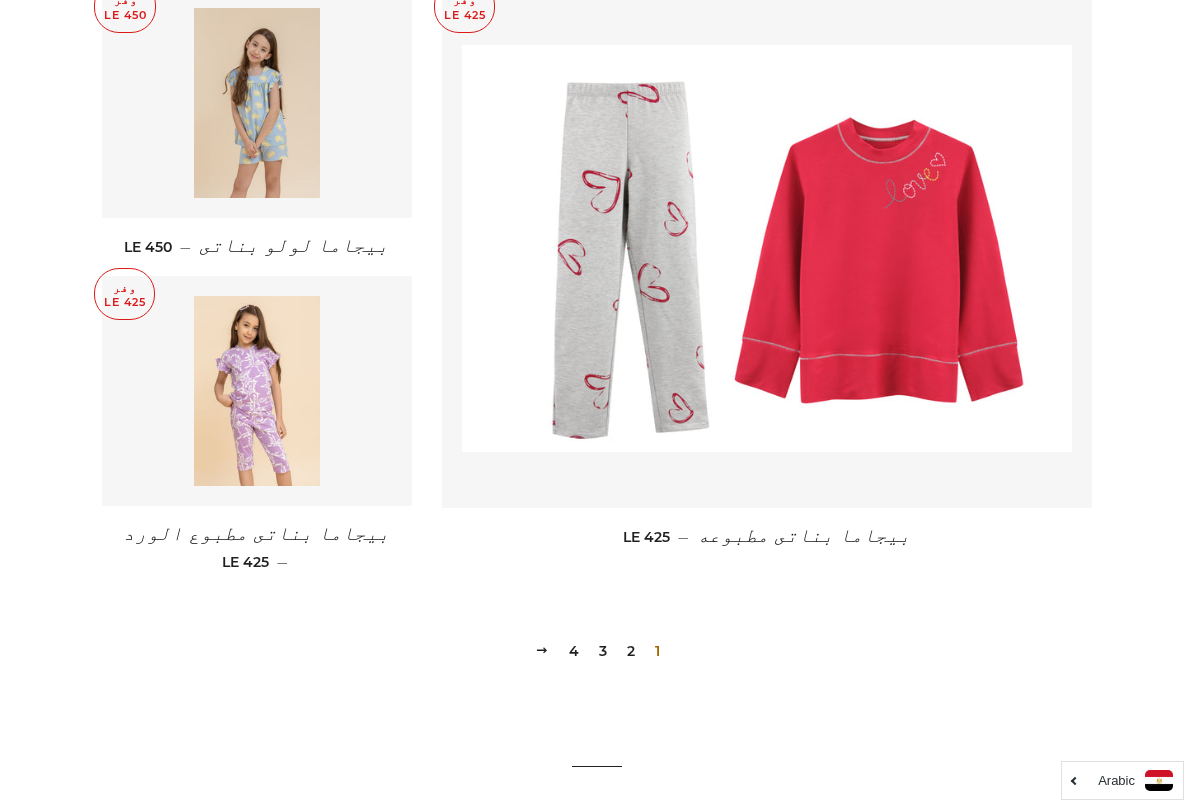 click on "2" at bounding box center (631, 651) 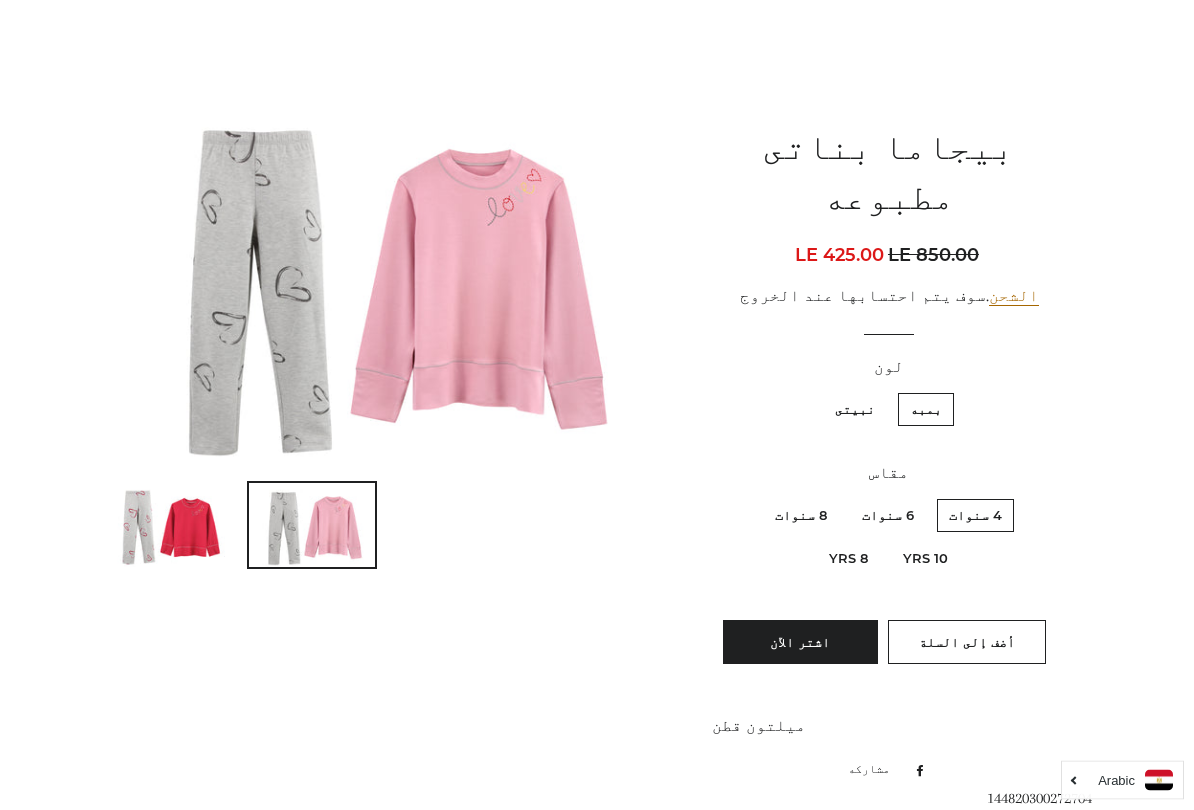 scroll, scrollTop: 124, scrollLeft: 0, axis: vertical 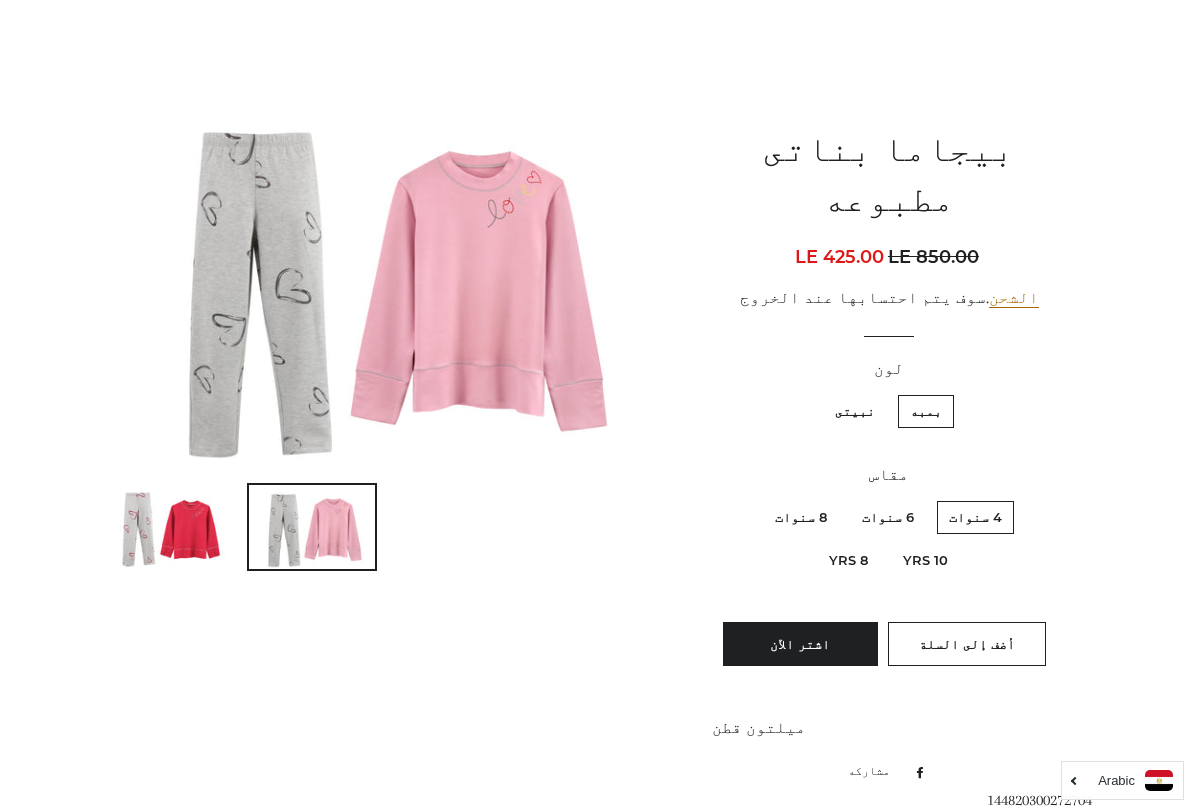 click at bounding box center [167, 527] 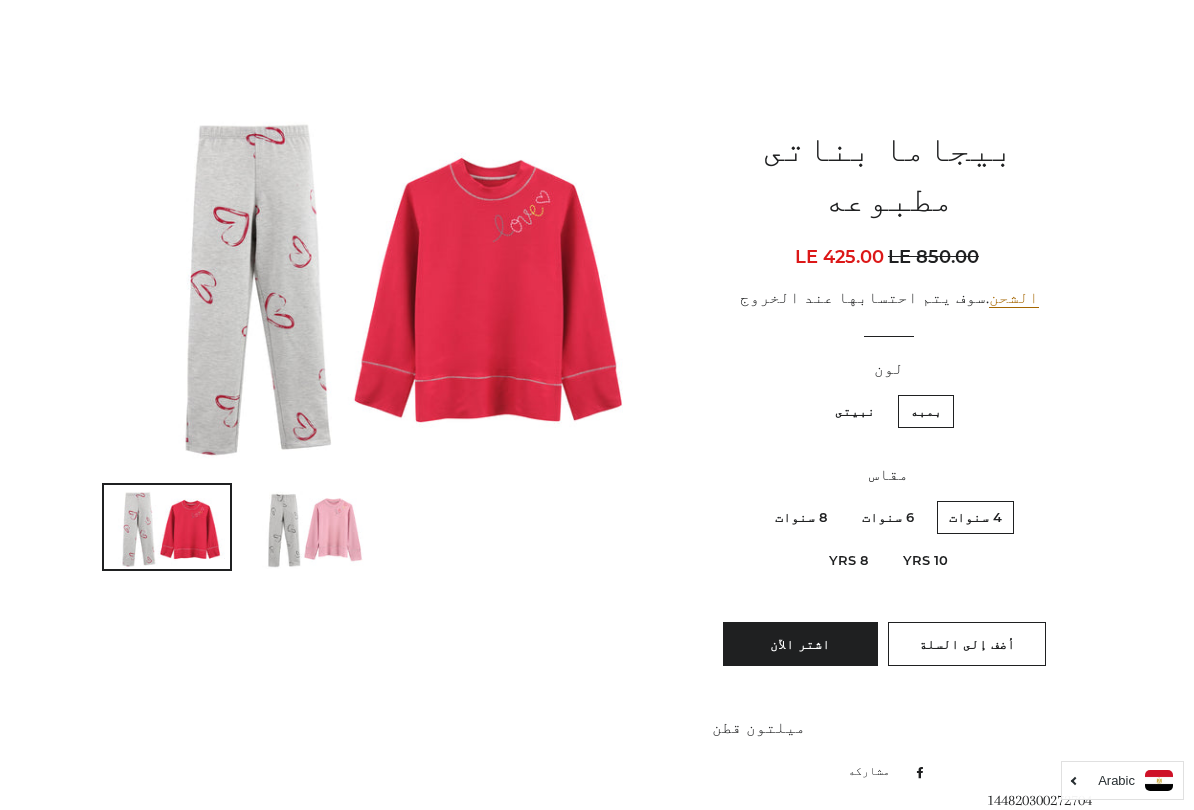 click at bounding box center [312, 527] 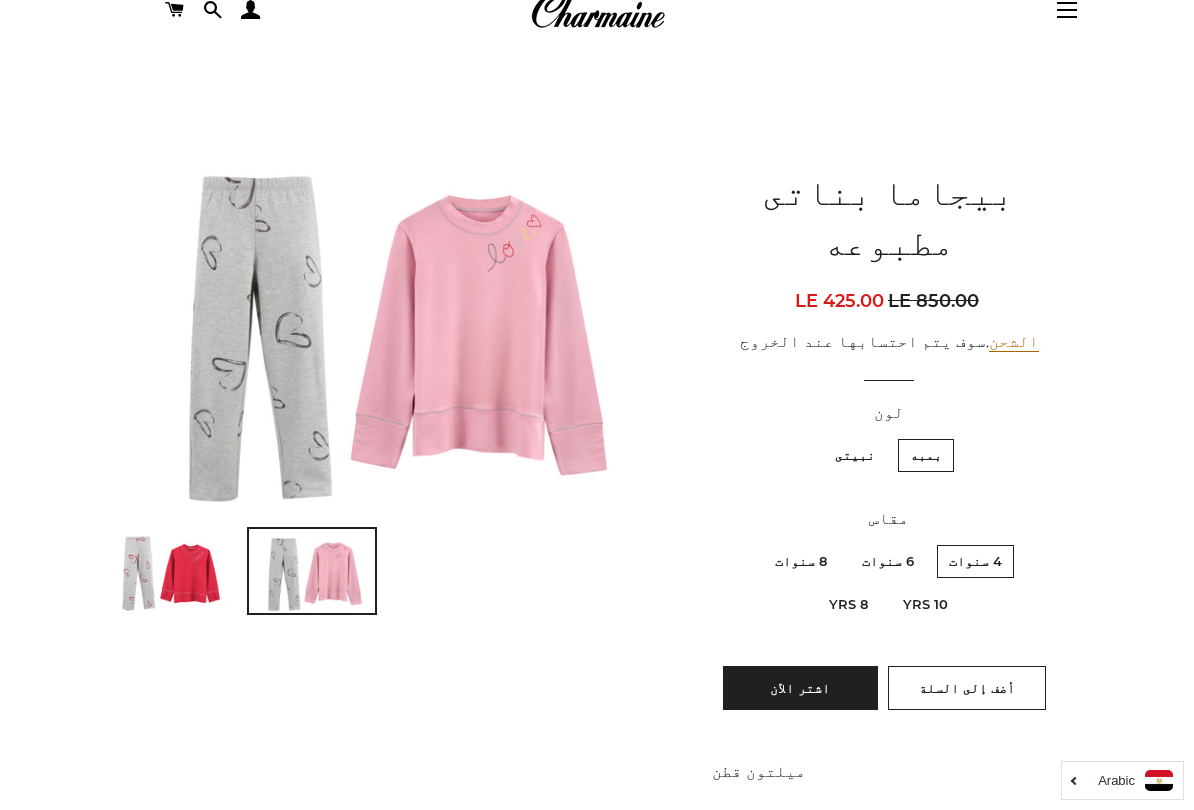 scroll, scrollTop: 81, scrollLeft: 0, axis: vertical 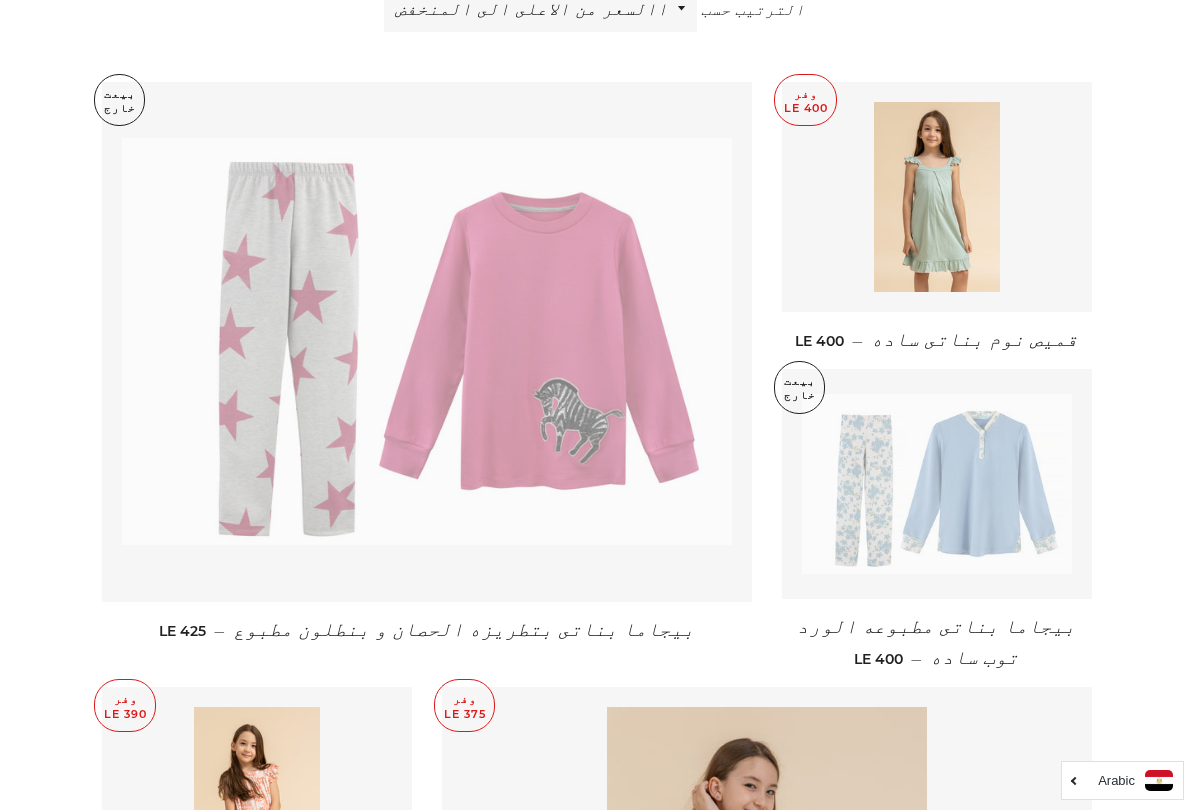 click at bounding box center [427, 341] 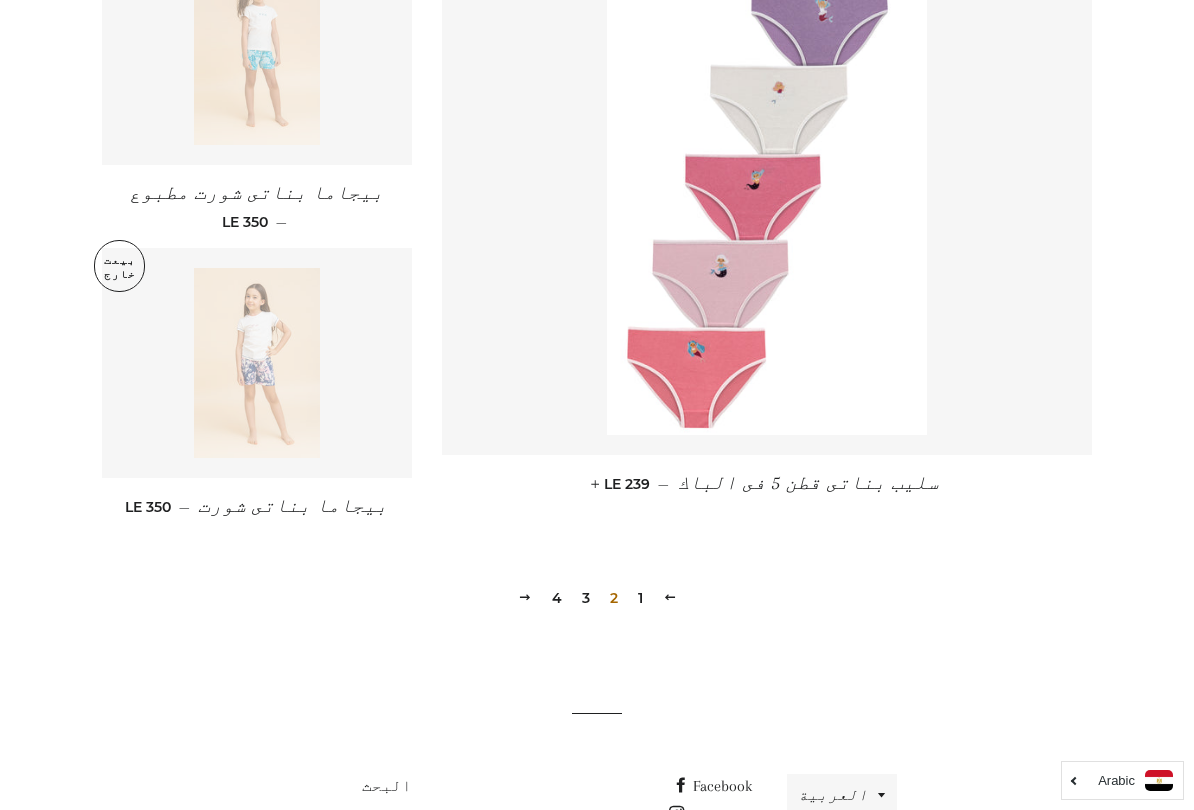 scroll, scrollTop: 2793, scrollLeft: 0, axis: vertical 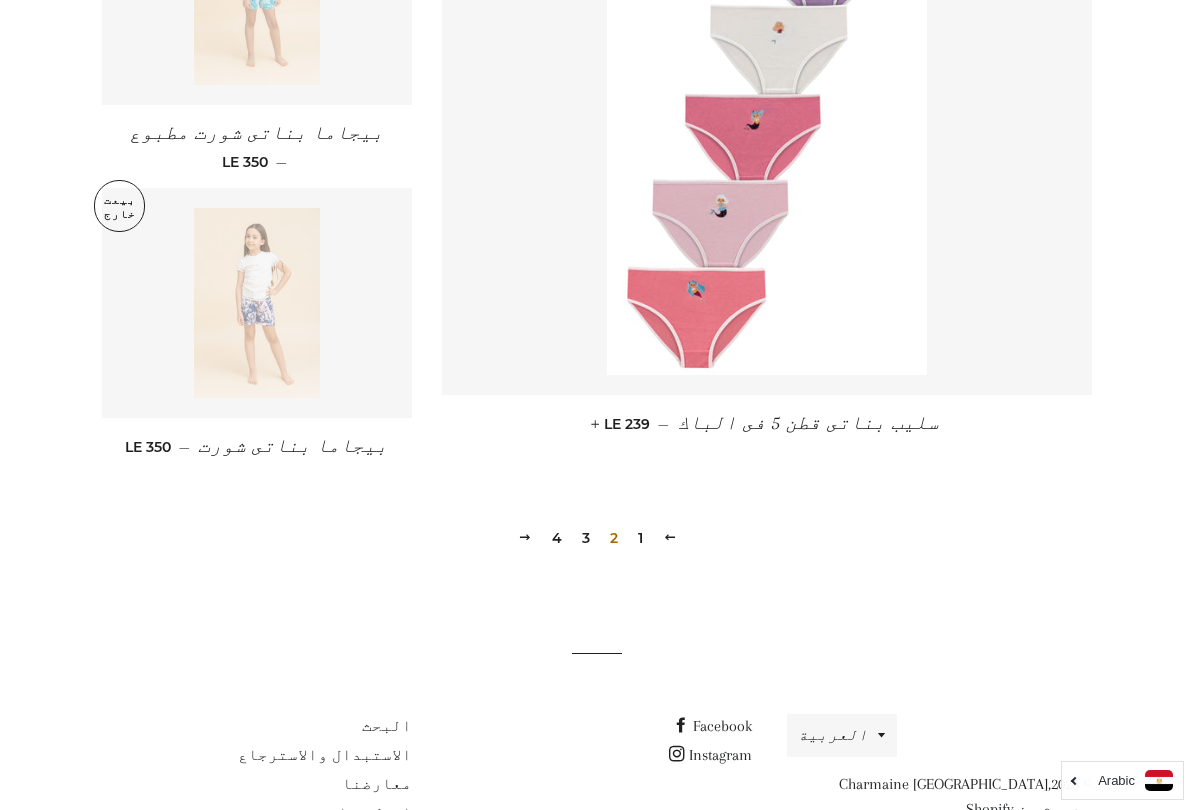click on "1" at bounding box center [640, 538] 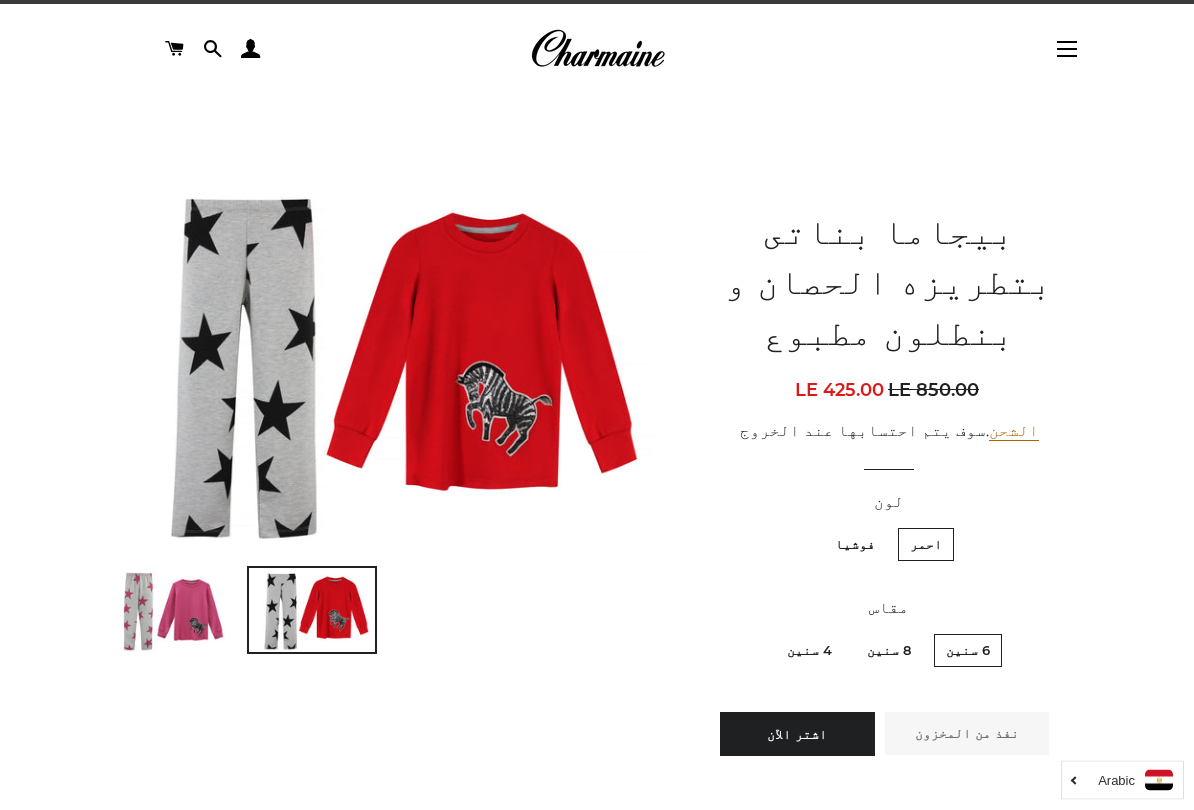 scroll, scrollTop: 41, scrollLeft: 0, axis: vertical 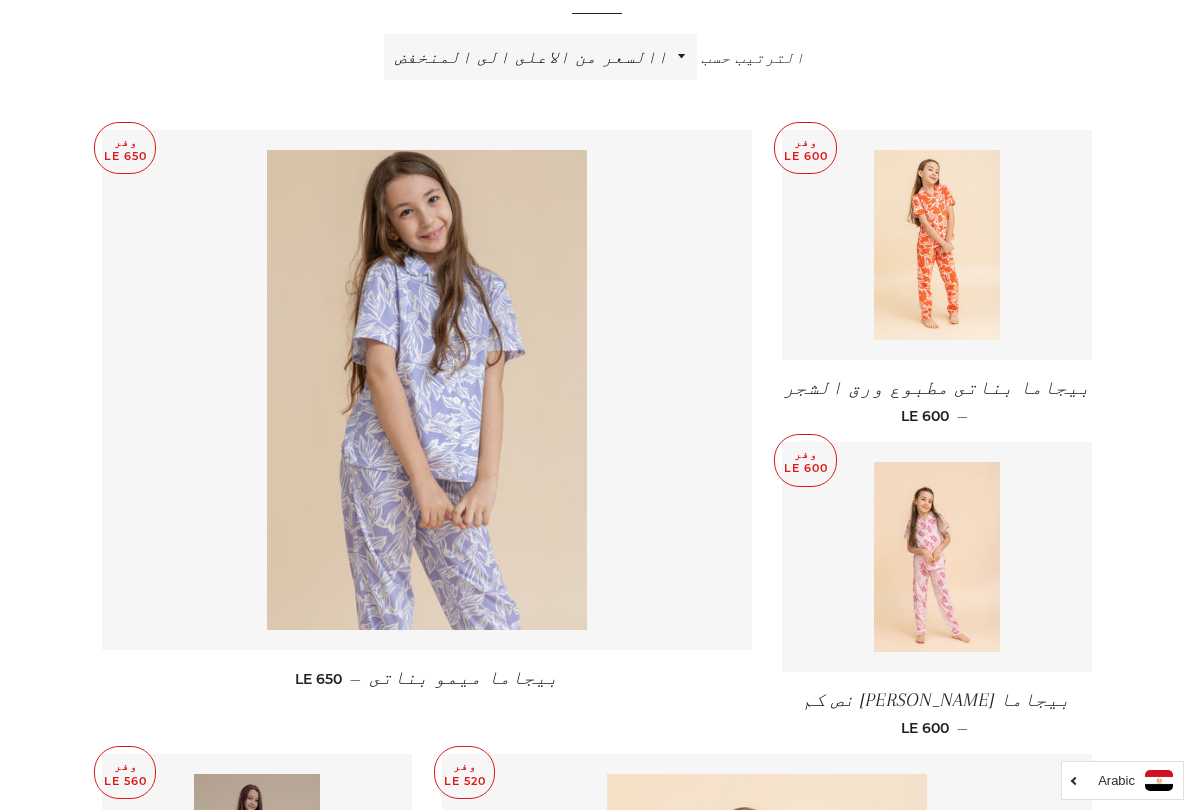 click at bounding box center [427, 390] 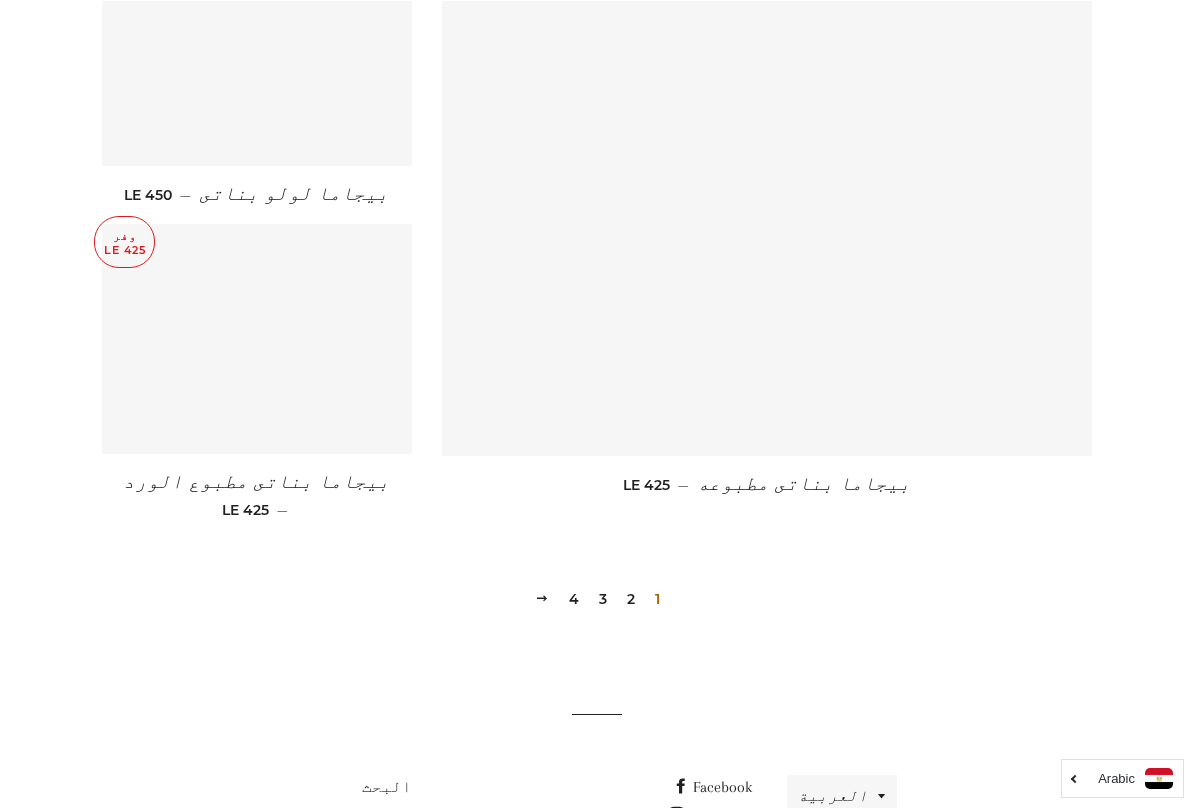 scroll, scrollTop: 2771, scrollLeft: 0, axis: vertical 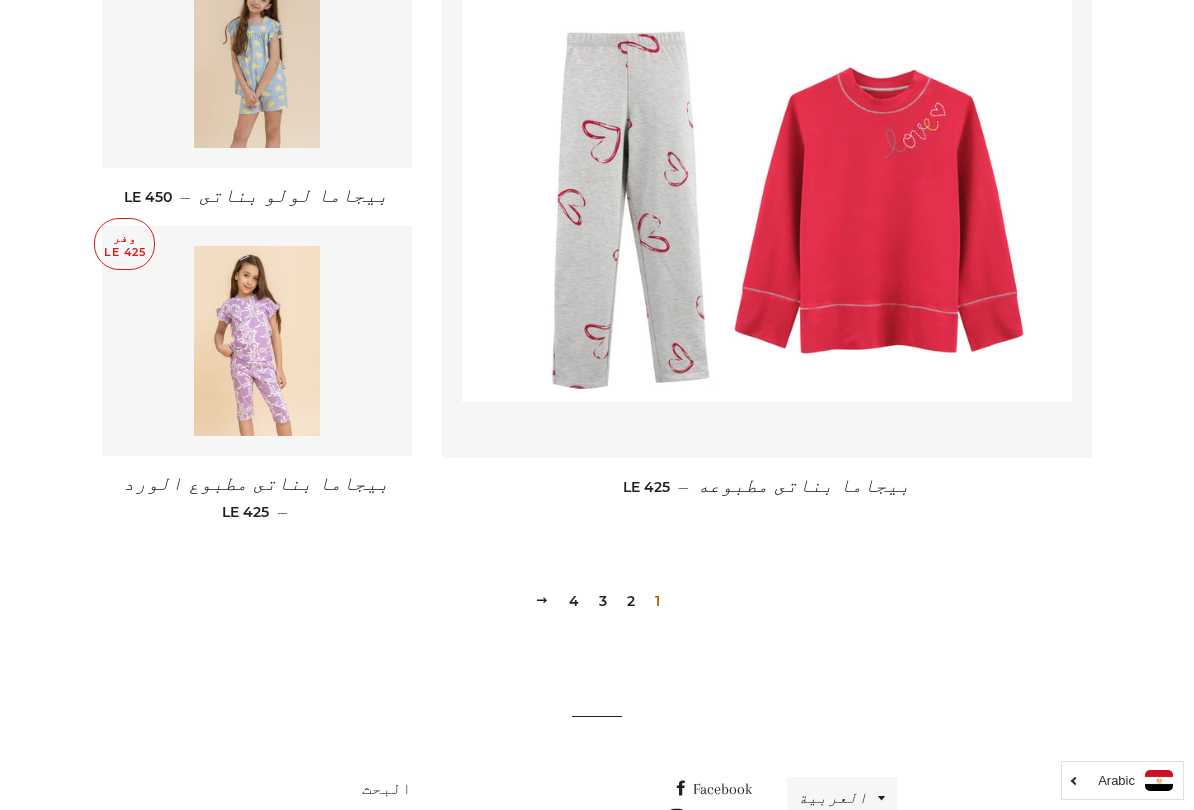 click on "3" at bounding box center [603, 601] 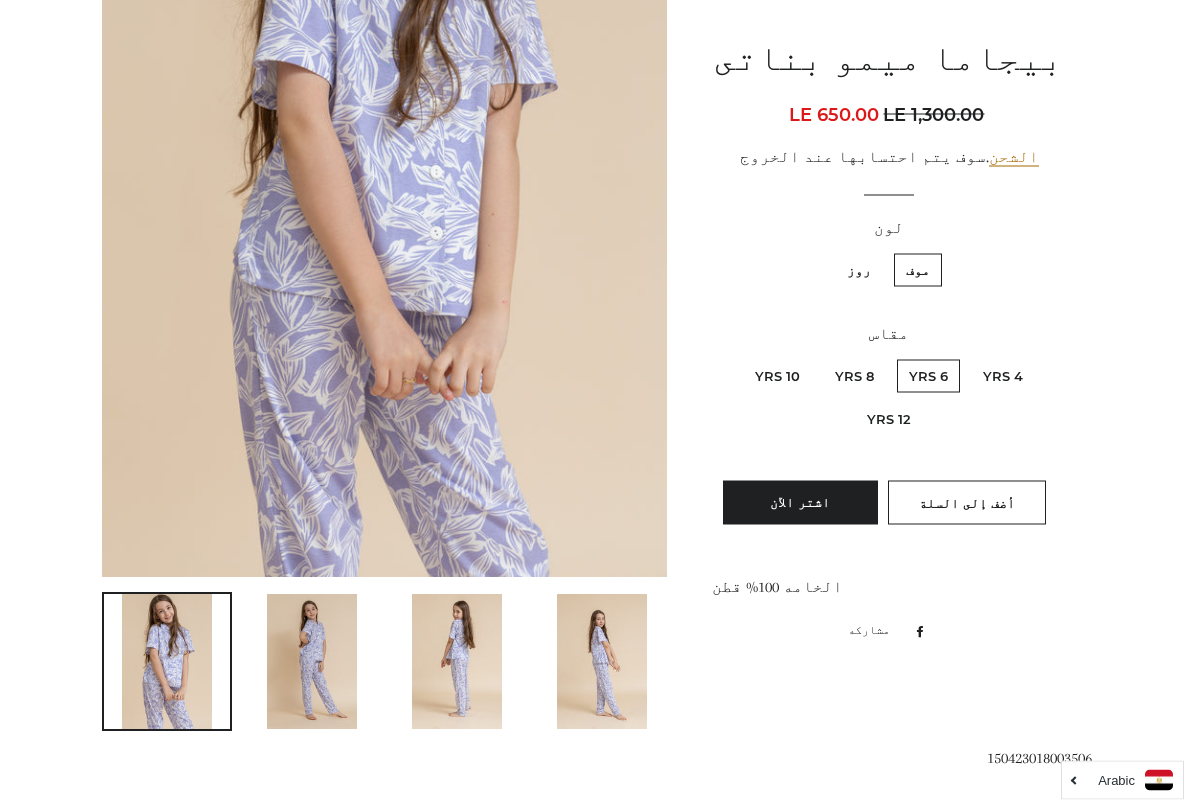 scroll, scrollTop: 488, scrollLeft: 0, axis: vertical 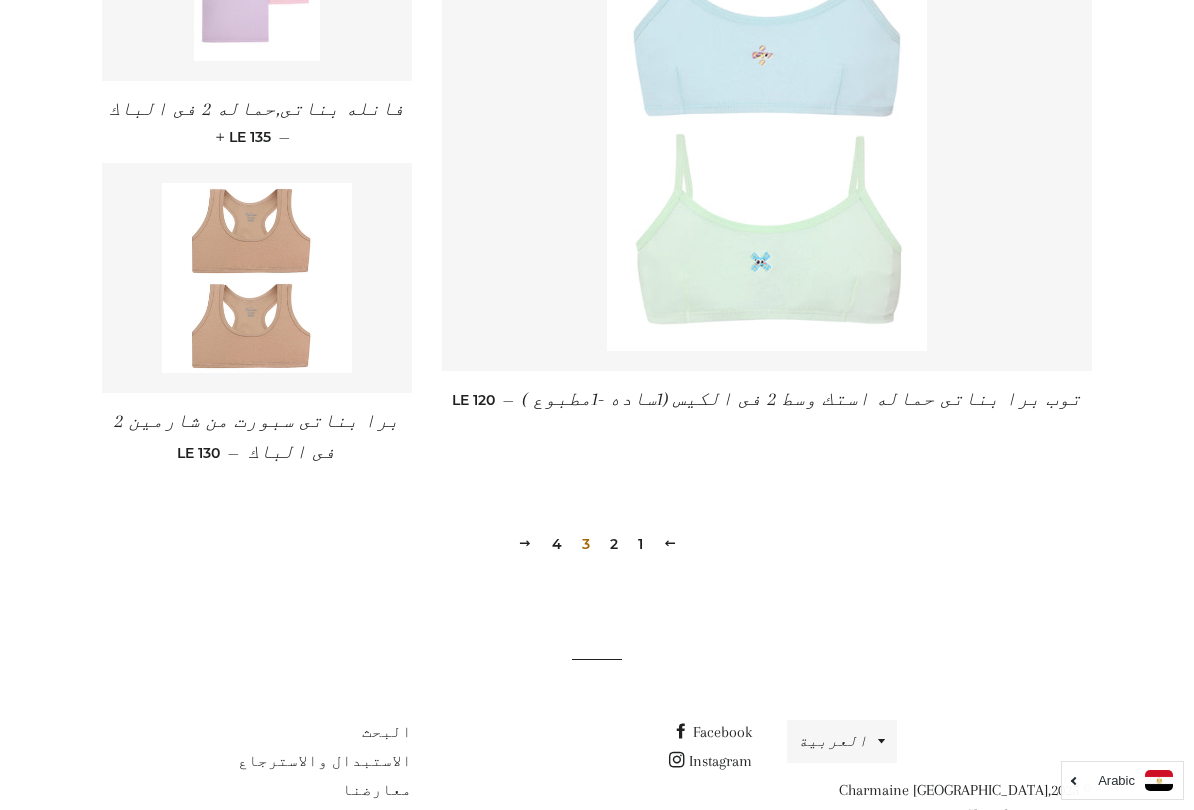 click on "التالي" at bounding box center [525, 543] 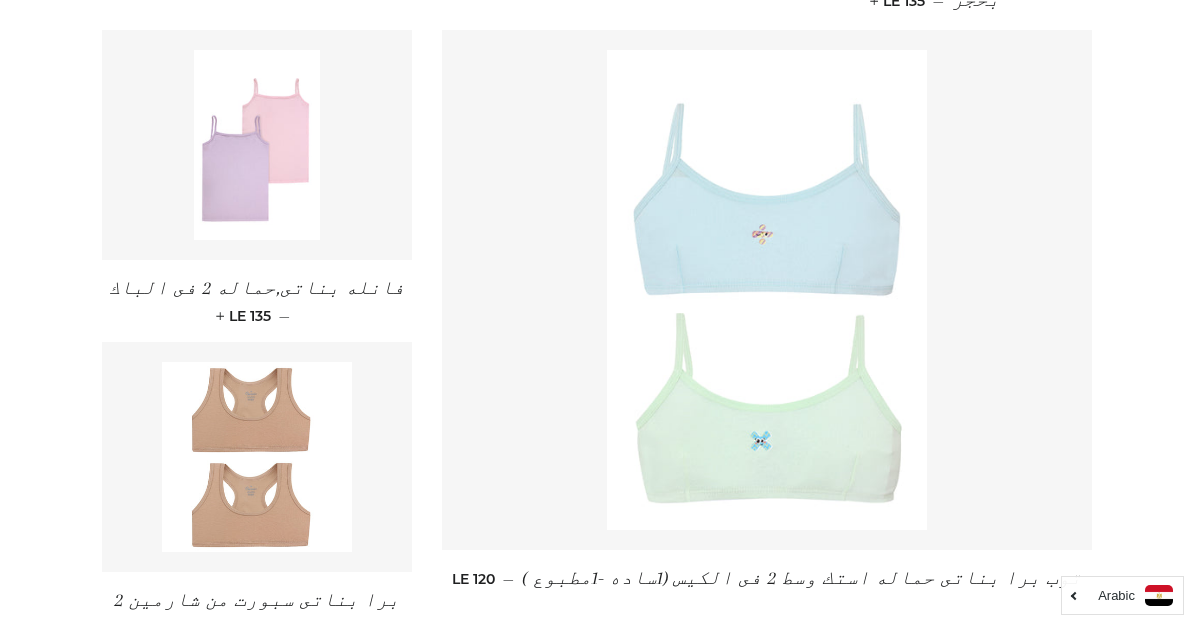scroll, scrollTop: 3009, scrollLeft: 0, axis: vertical 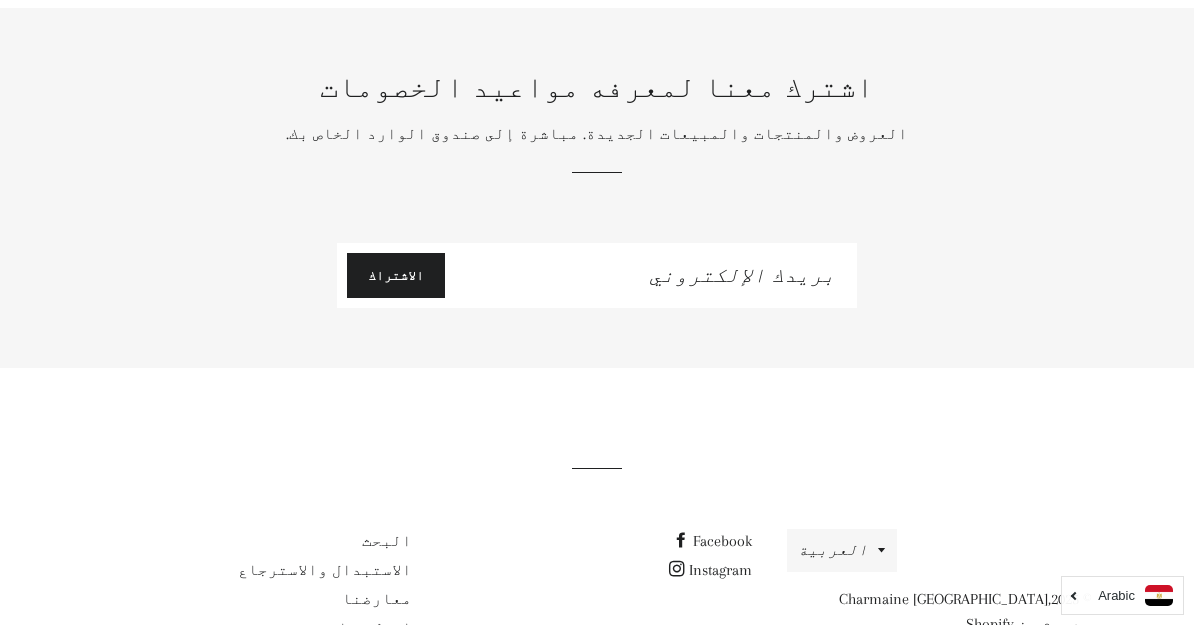 click on "Facebook" at bounding box center (712, 541) 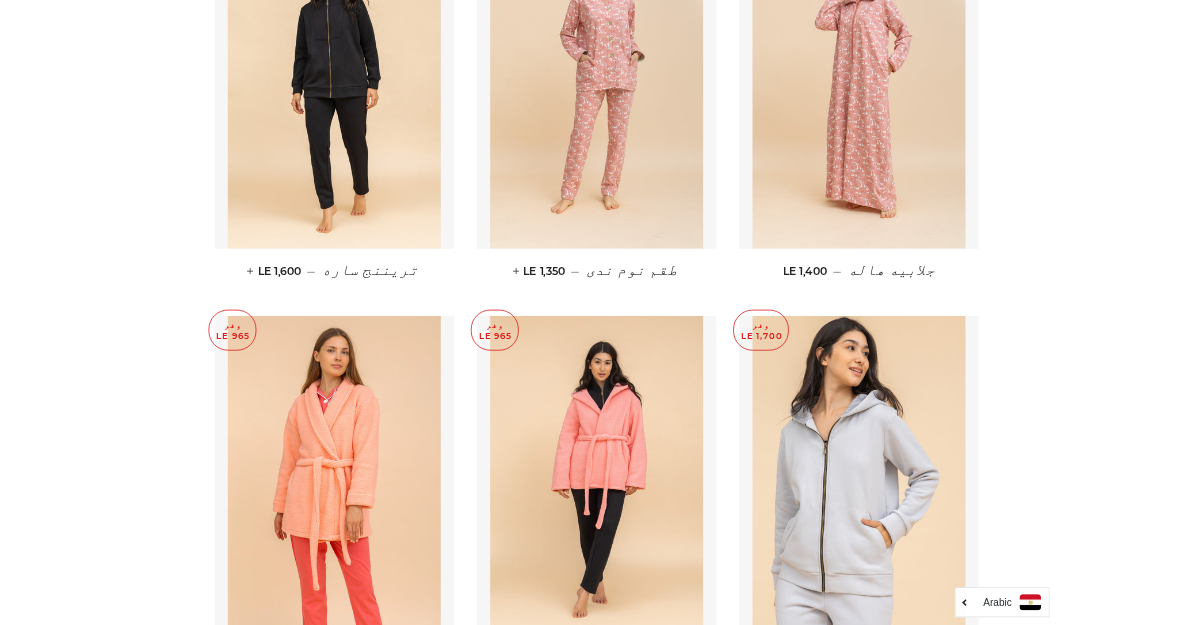 scroll, scrollTop: 11373, scrollLeft: 0, axis: vertical 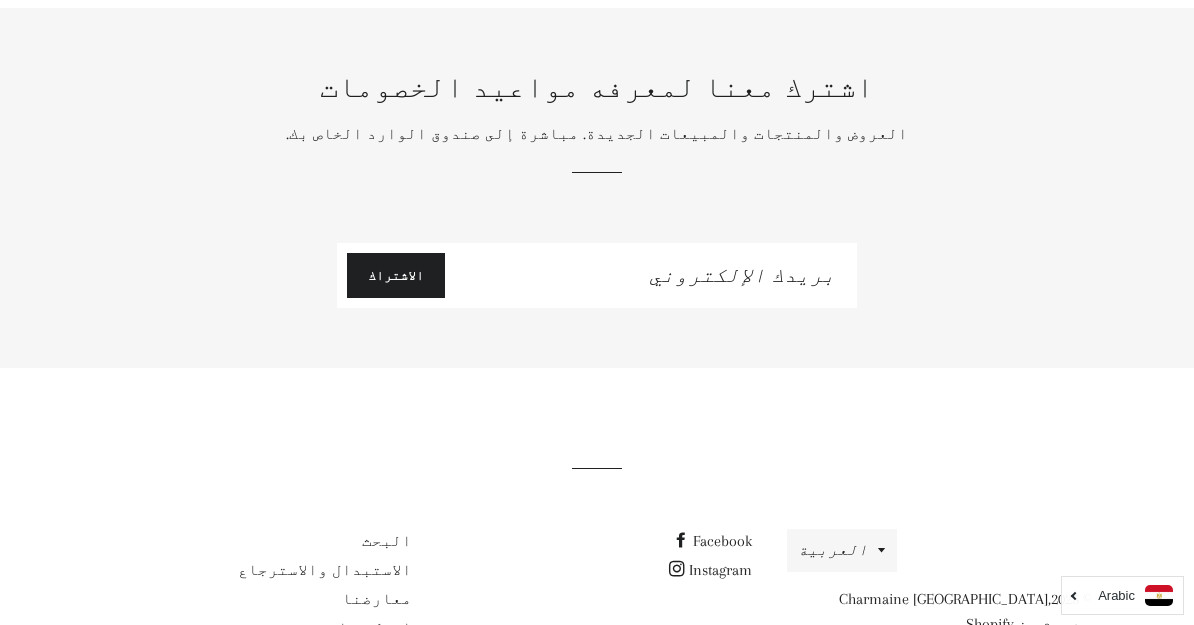 click on "Facebook" at bounding box center [712, 541] 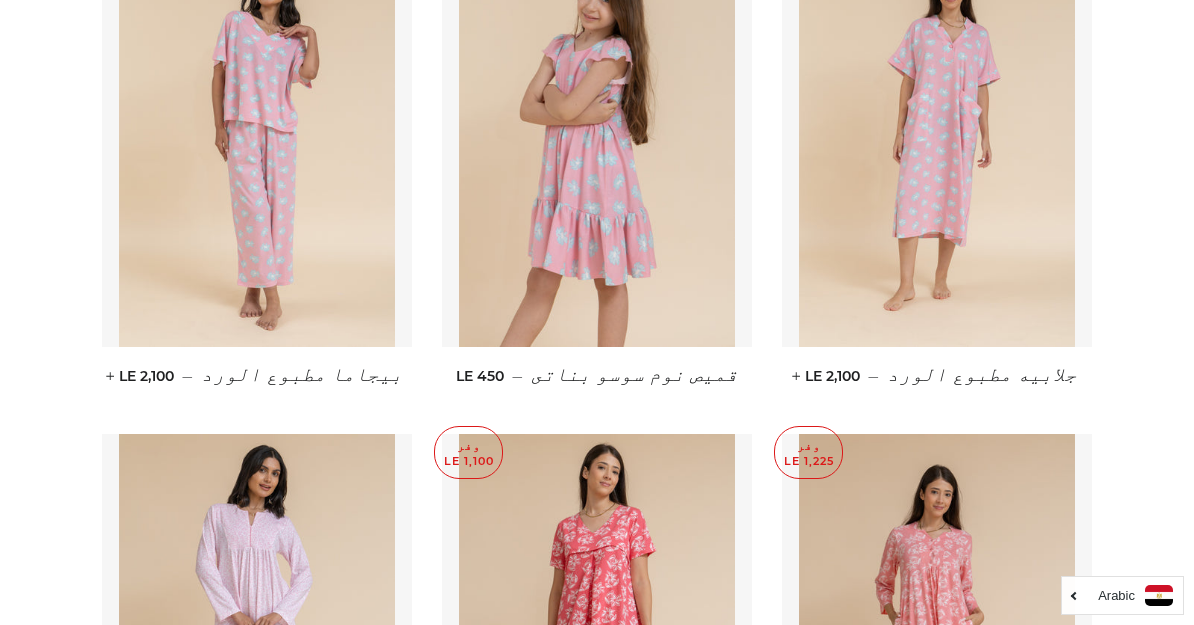 scroll, scrollTop: 11373, scrollLeft: 0, axis: vertical 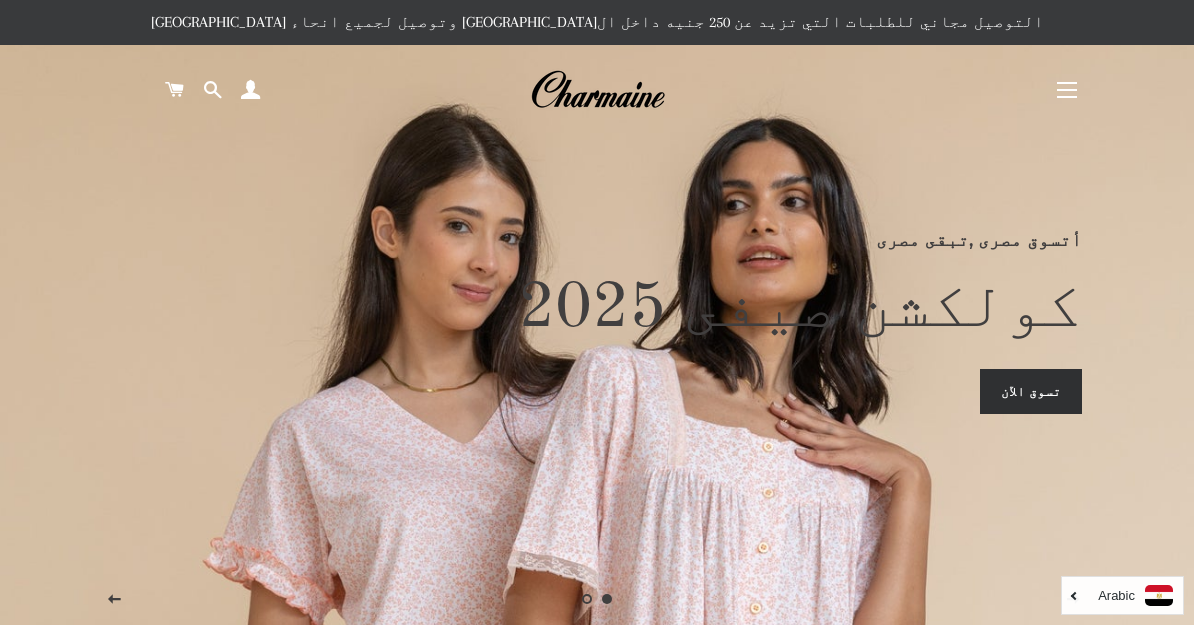 click on "التوصيل مجاني للطلبات التي تزيد عن 250 جنيه داخل ال[GEOGRAPHIC_DATA] وتوصيل لجميع انحاء [GEOGRAPHIC_DATA]" at bounding box center (597, 22) 